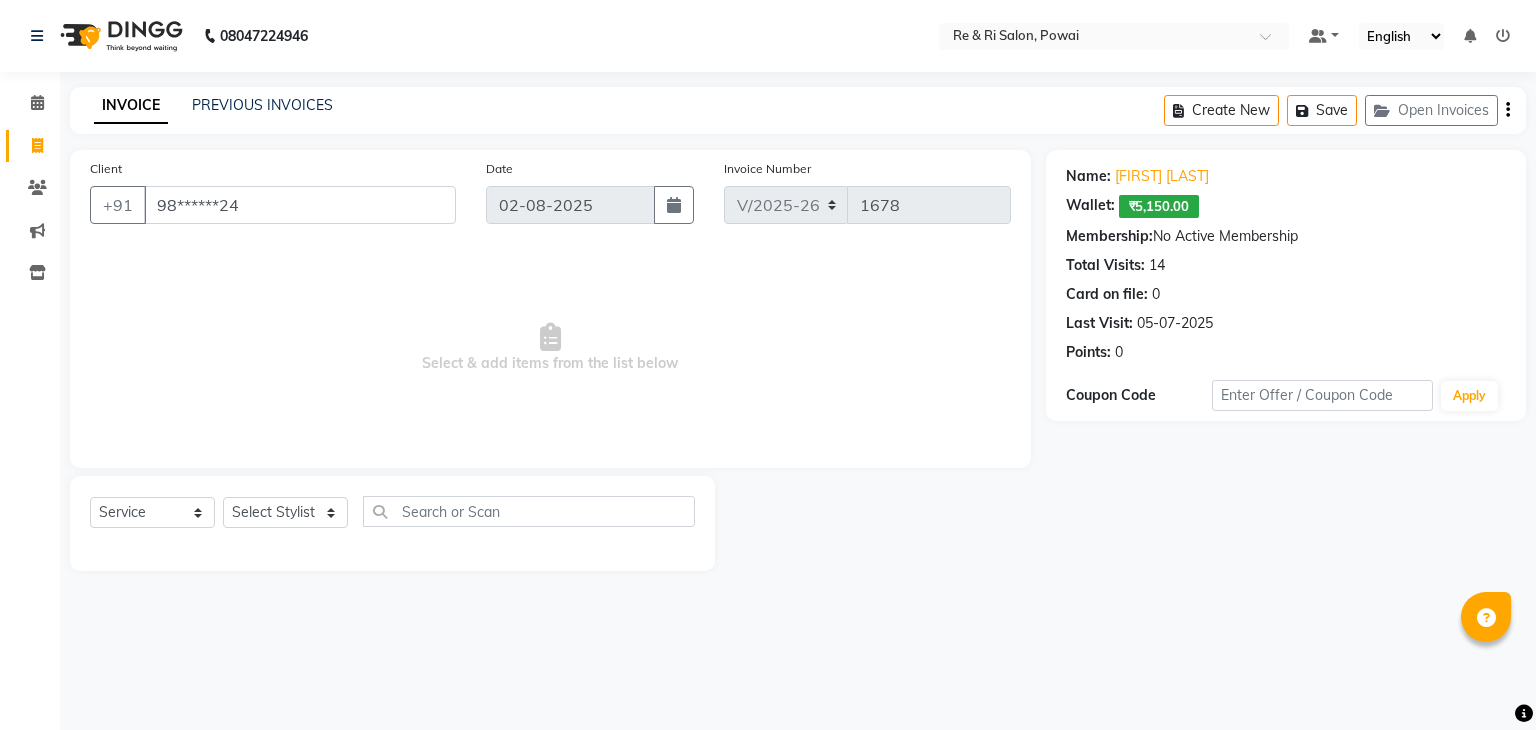 select on "5364" 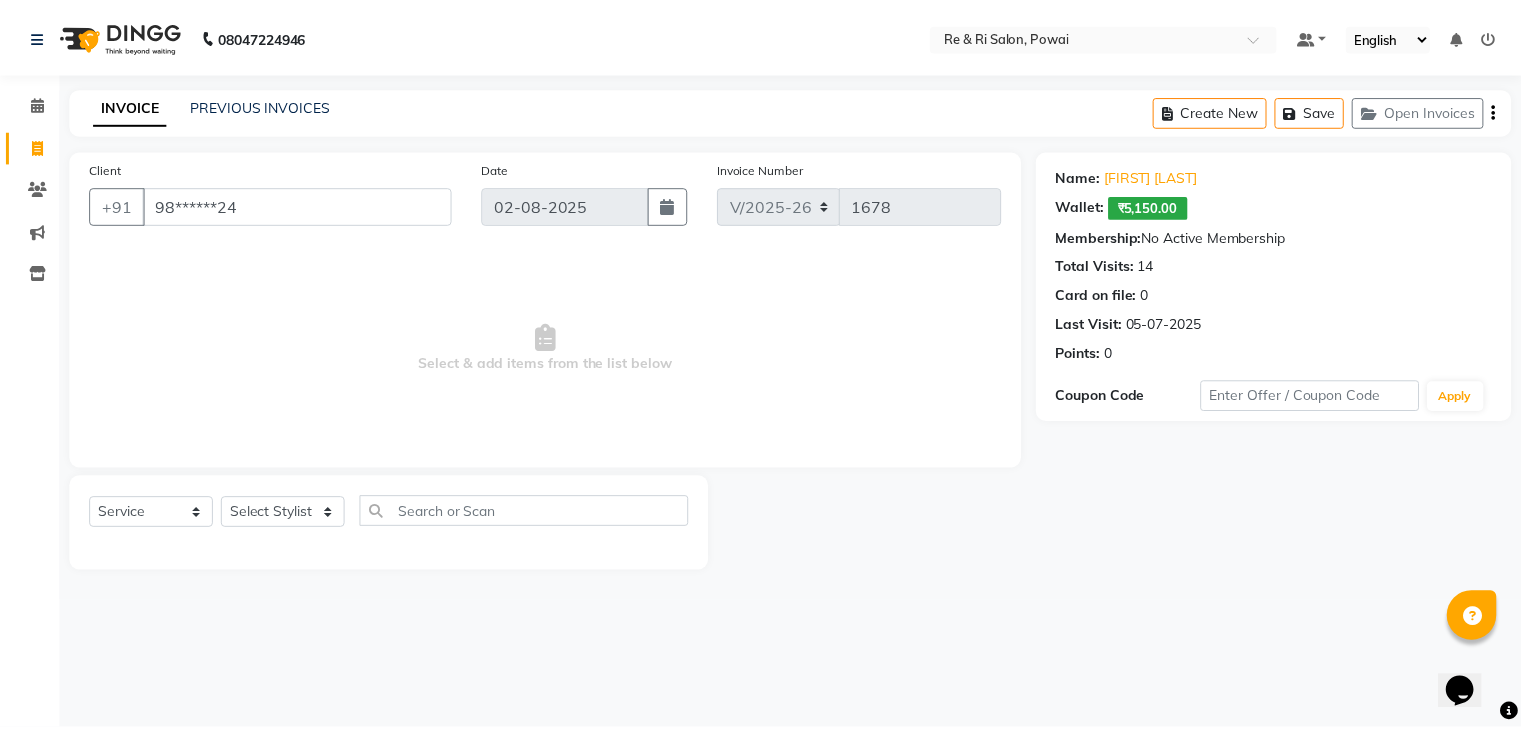scroll, scrollTop: 0, scrollLeft: 0, axis: both 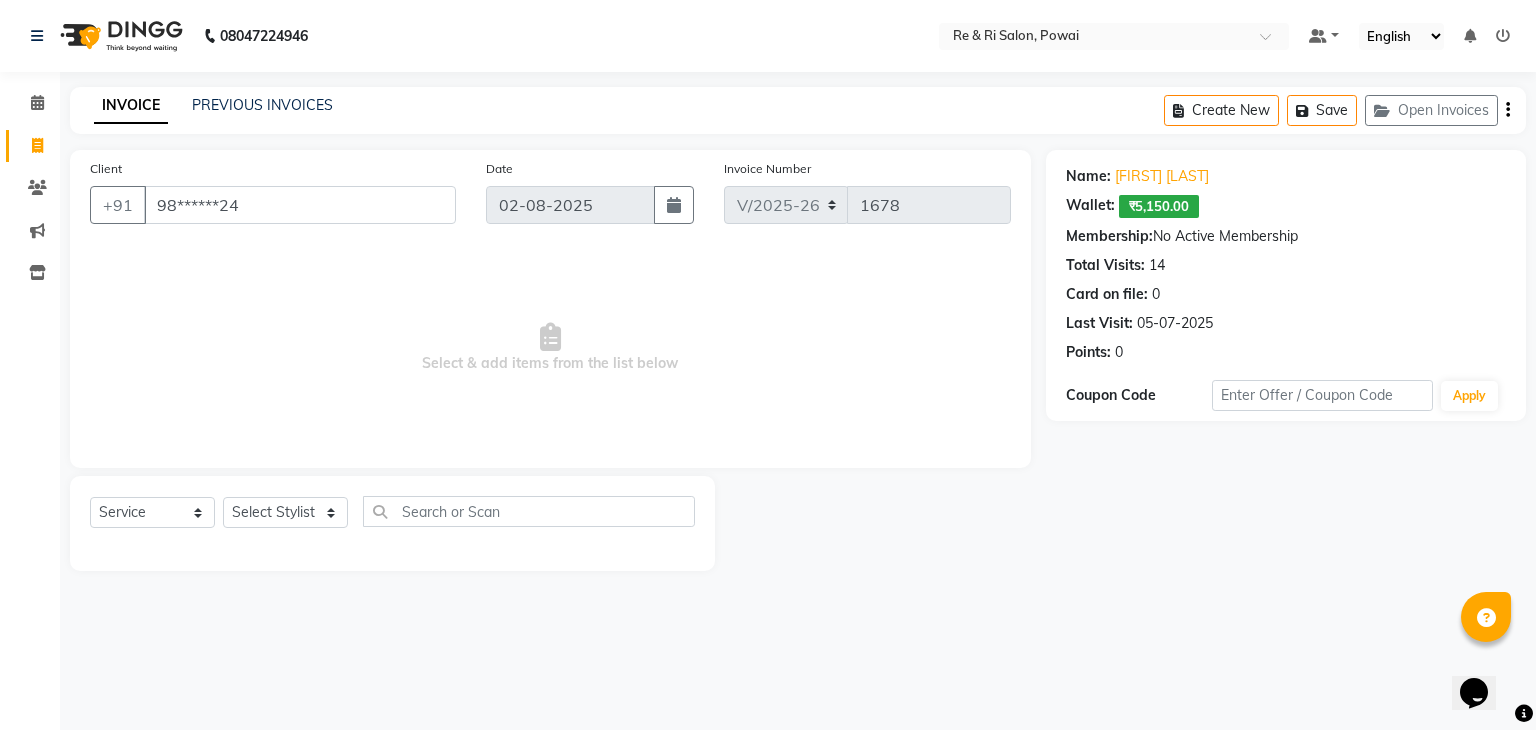 click on "INVOICE PREVIOUS INVOICES Create New   Save   Open Invoices" 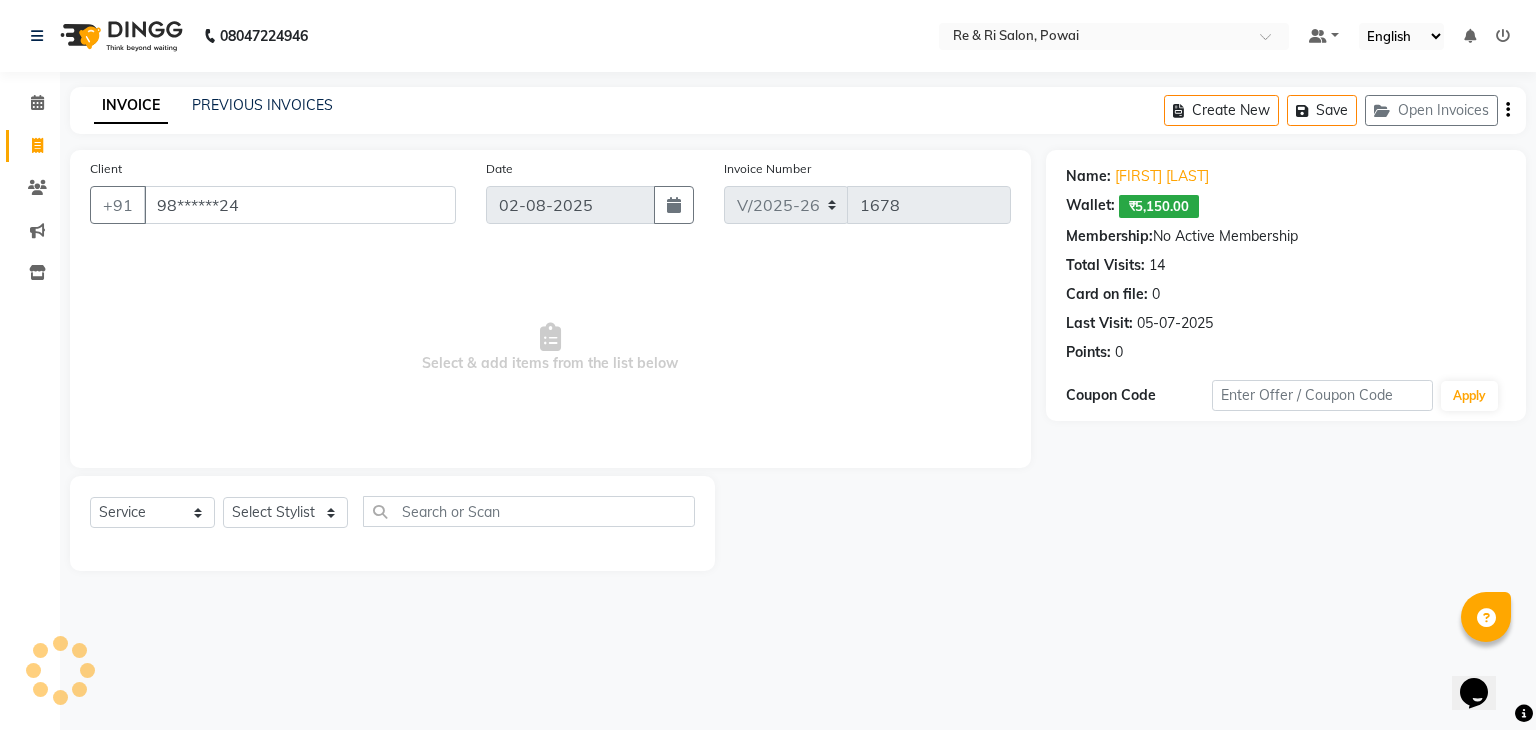 click on "INVOICE PREVIOUS INVOICES Create New   Save   Open Invoices" 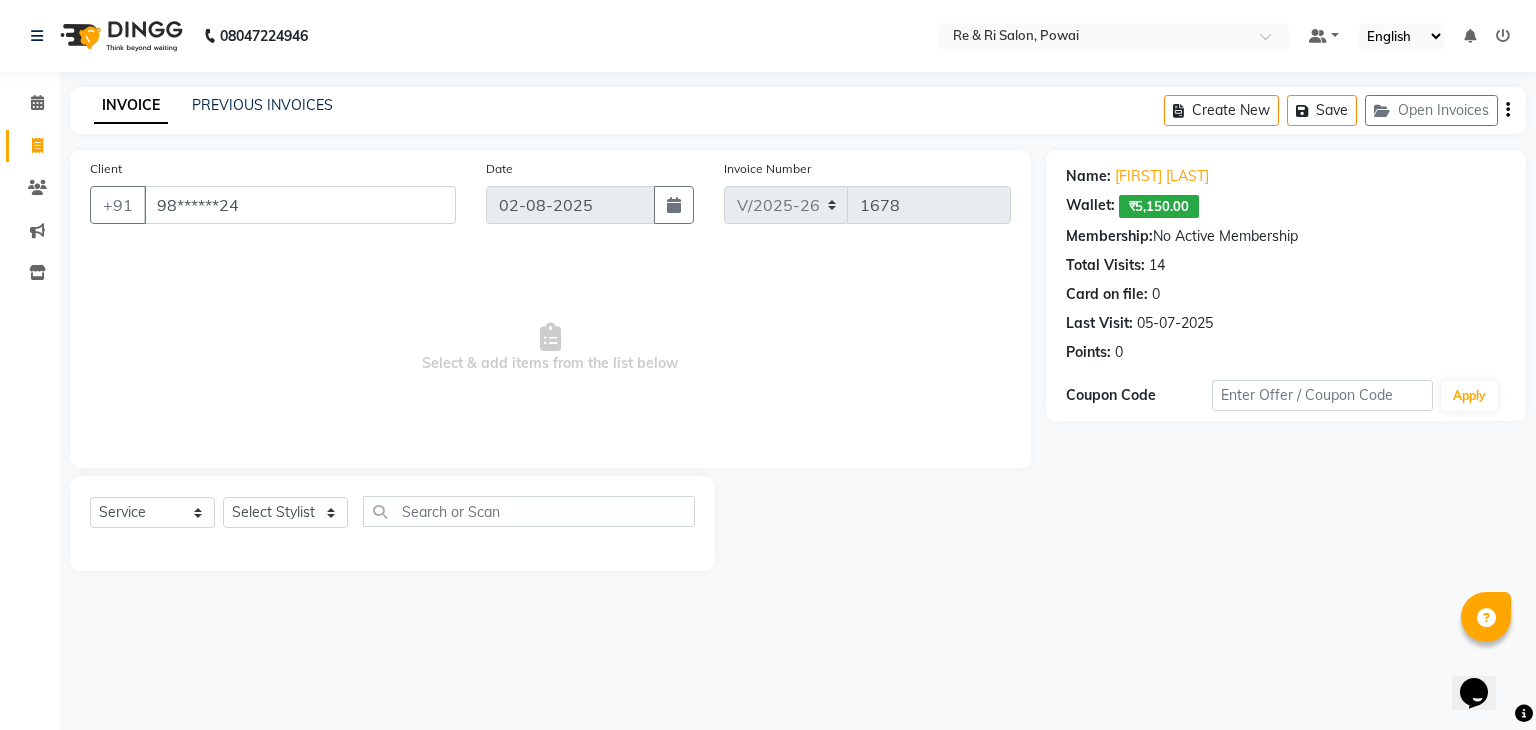 click on "INVOICE PREVIOUS INVOICES Create New   Save   Open Invoices" 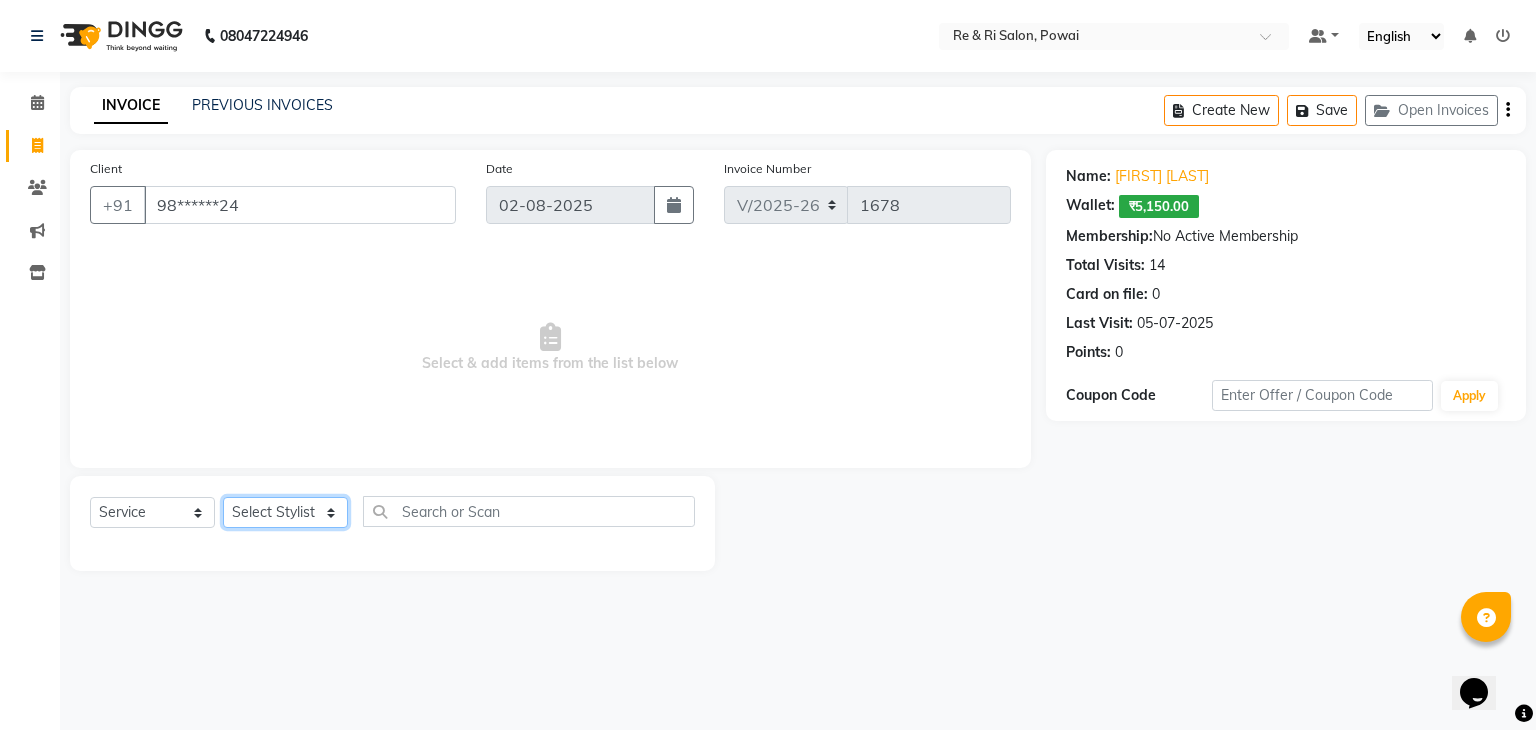 click on "Select Stylist ana Arbaaz  Danish  Poonam Rehaan  Salman  Sandy" 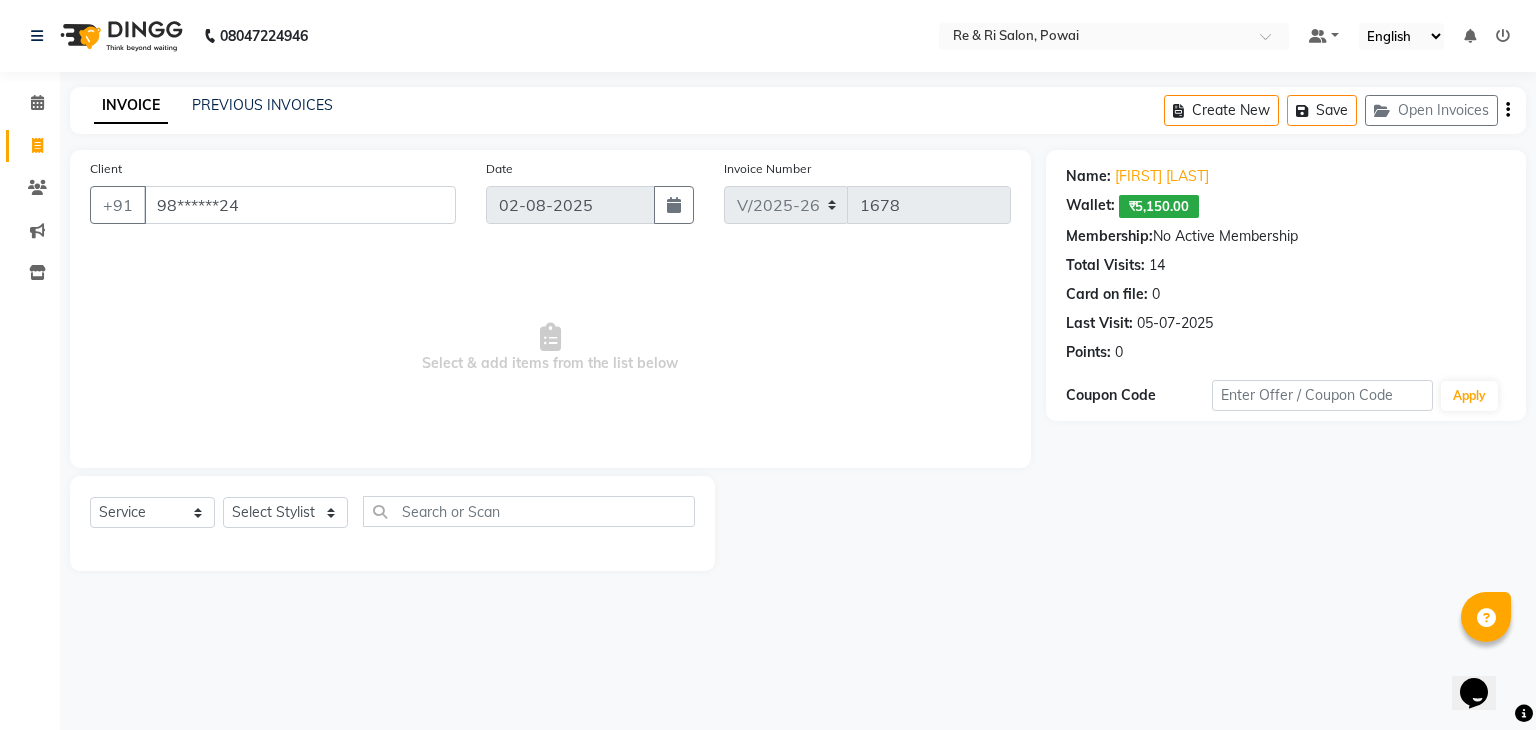click on "Select & add items from the list below" at bounding box center [550, 348] 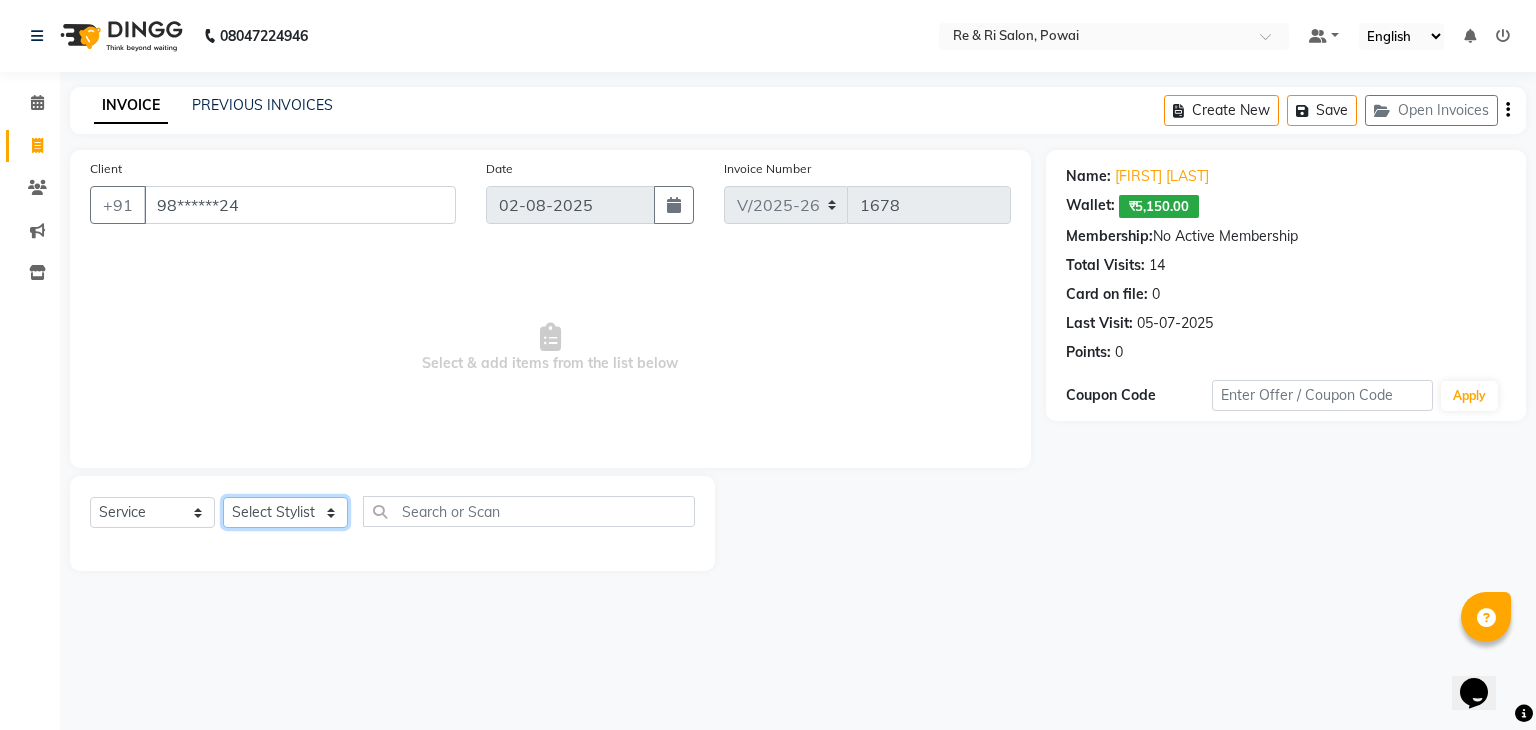 click on "Select Stylist ana Arbaaz  Danish  Poonam Rehaan  Salman  Sandy" 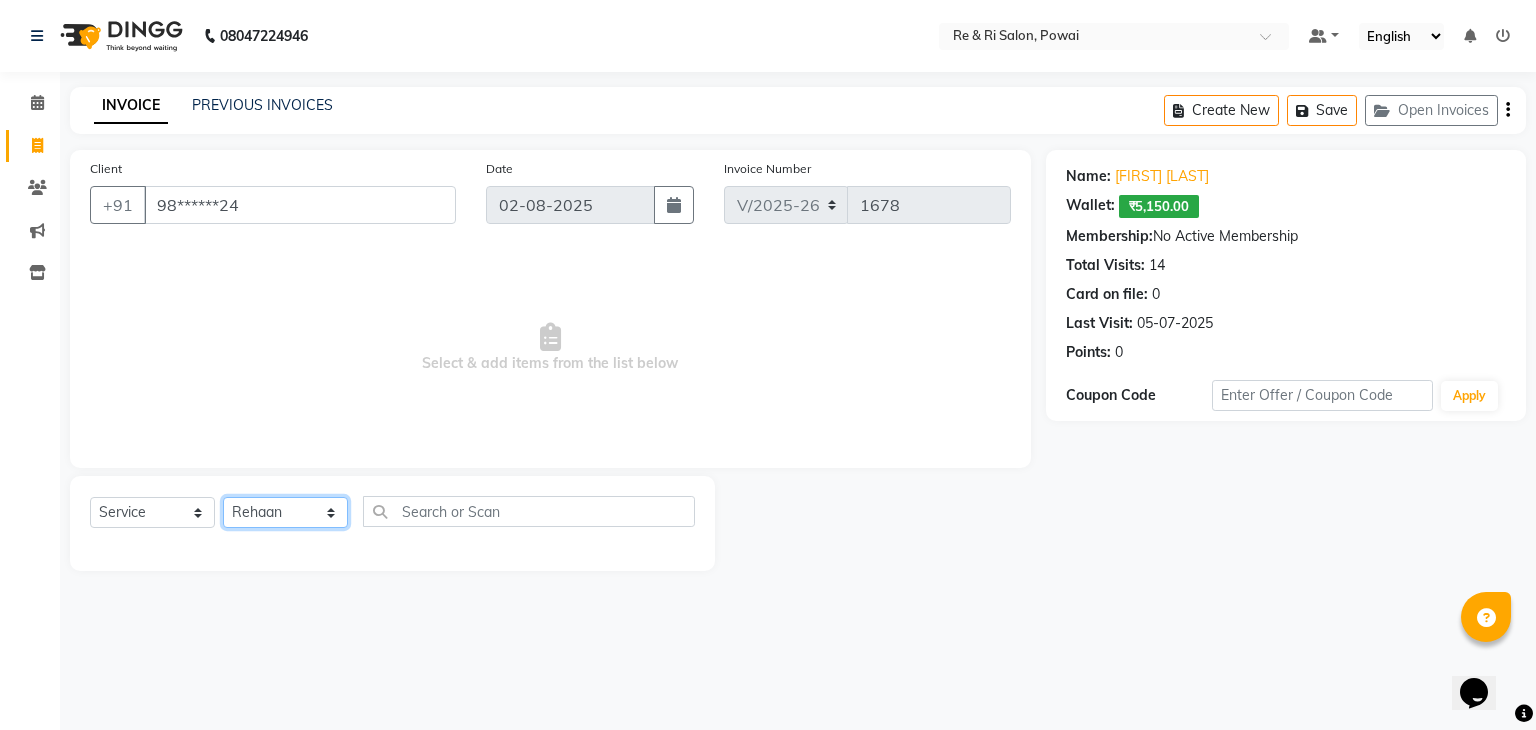click on "Select Stylist ana Arbaaz  Danish  Poonam Rehaan  Salman  Sandy" 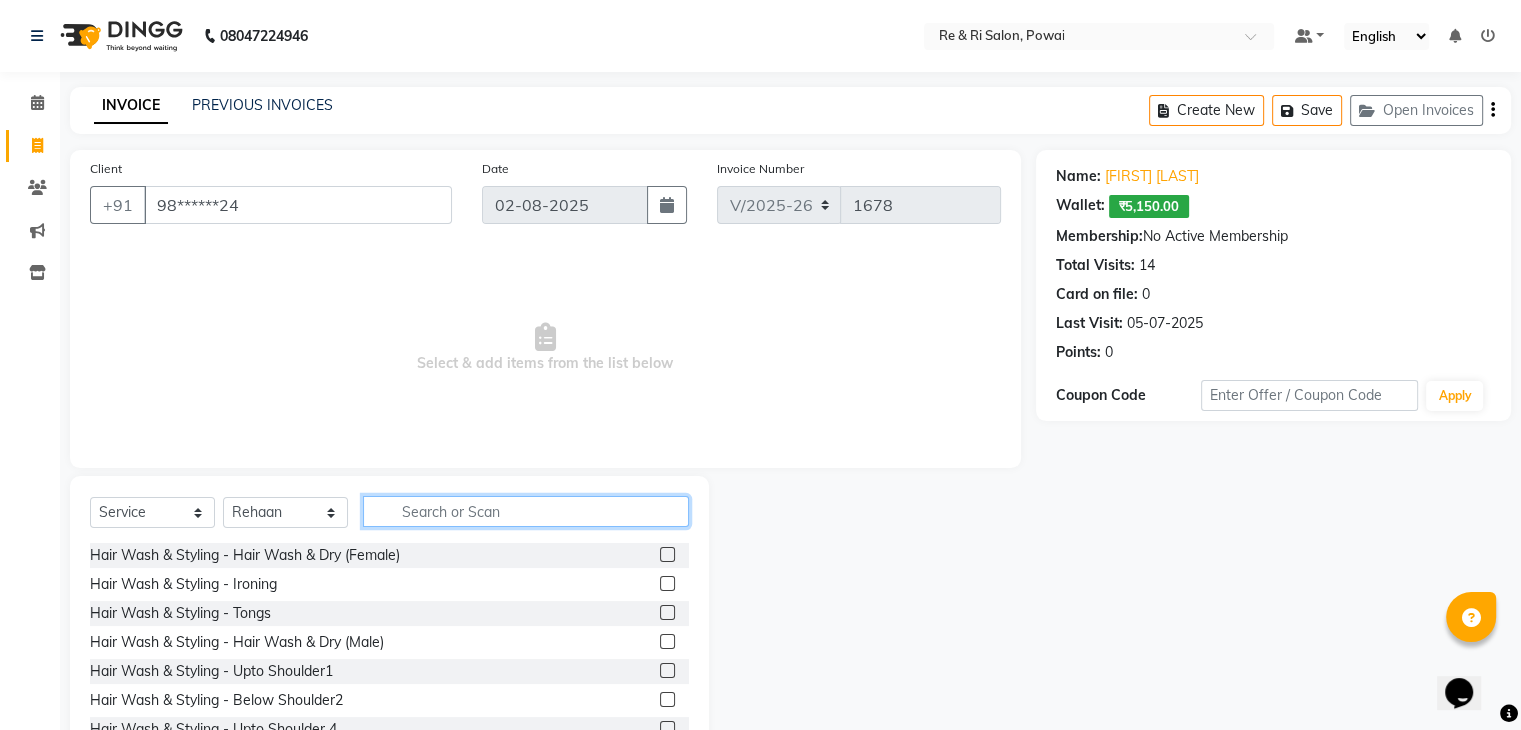 click 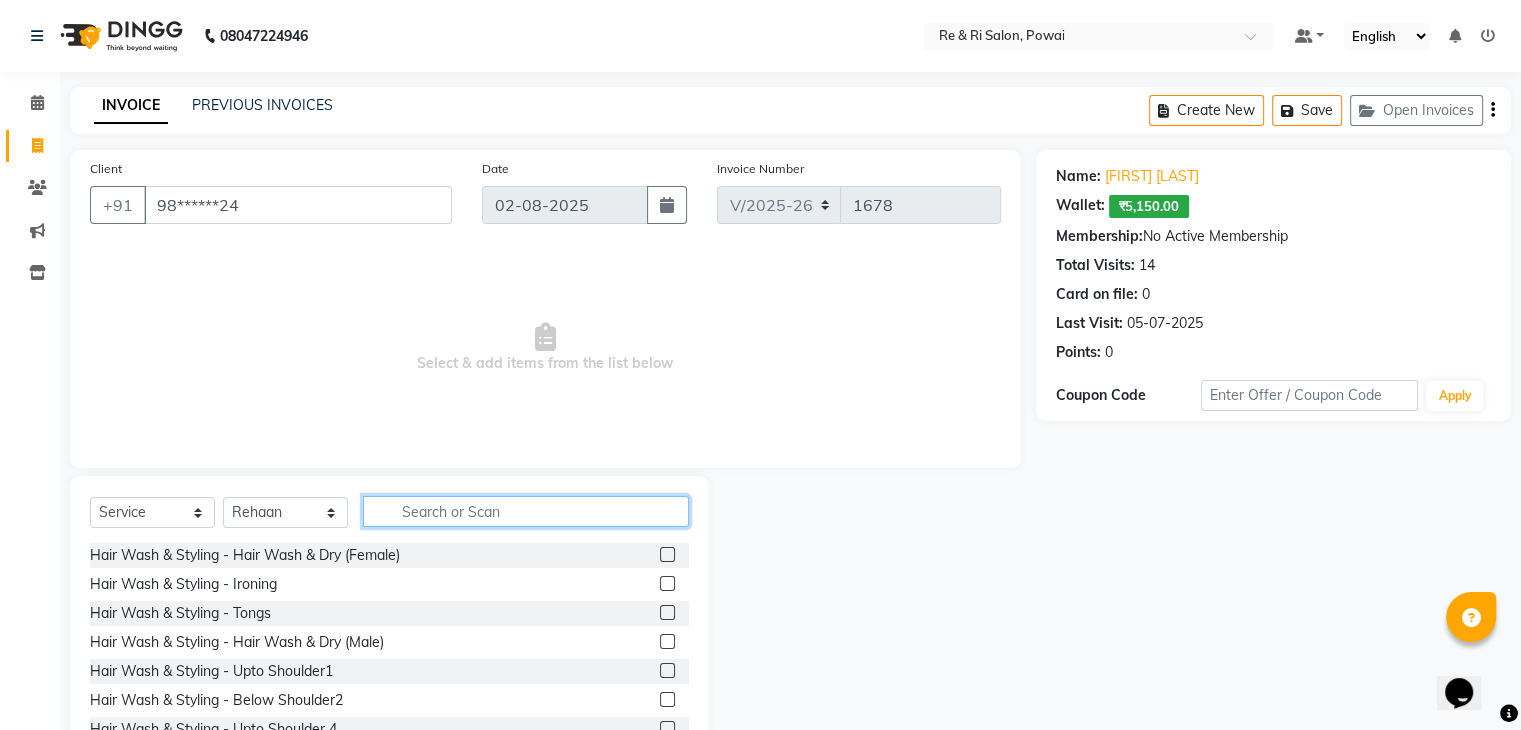click 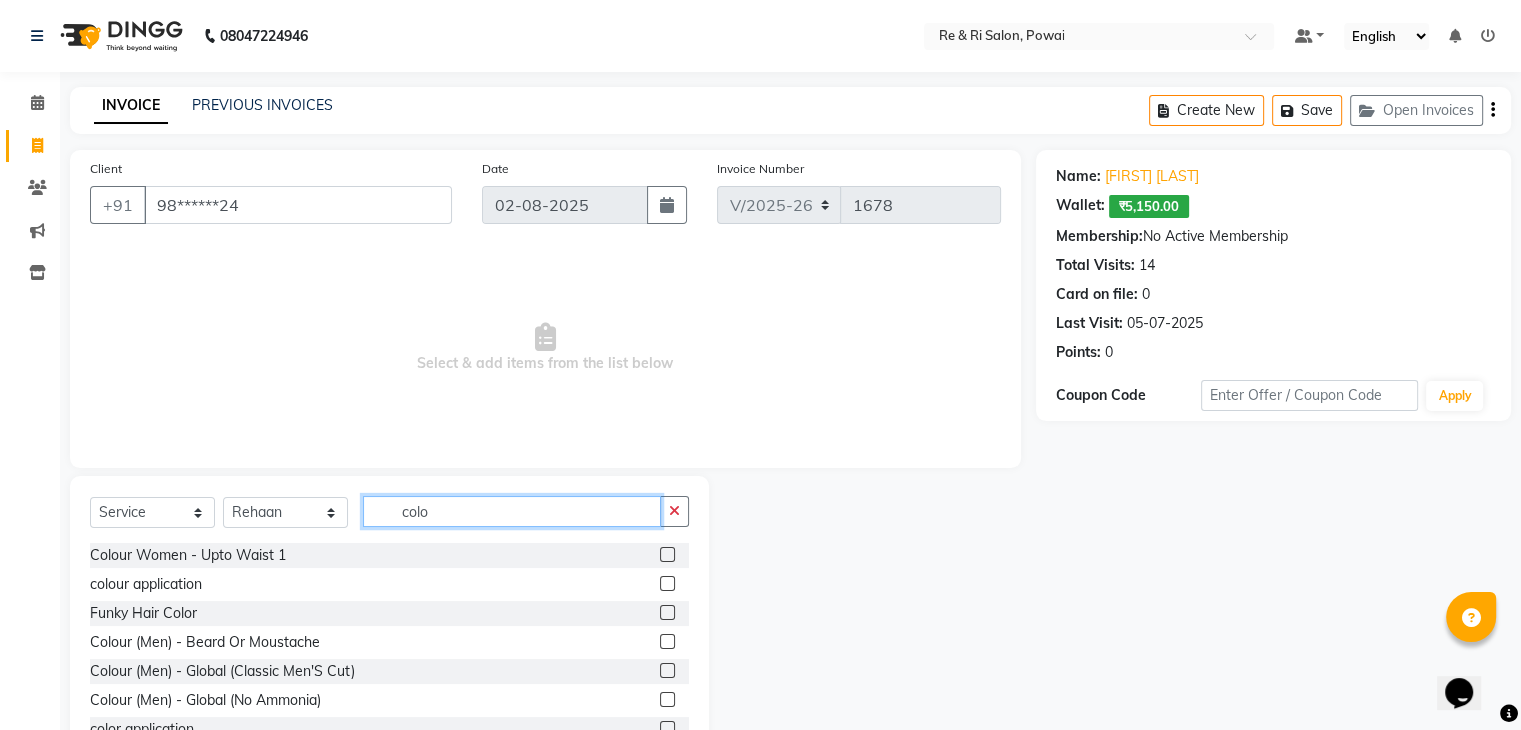 scroll, scrollTop: 344, scrollLeft: 0, axis: vertical 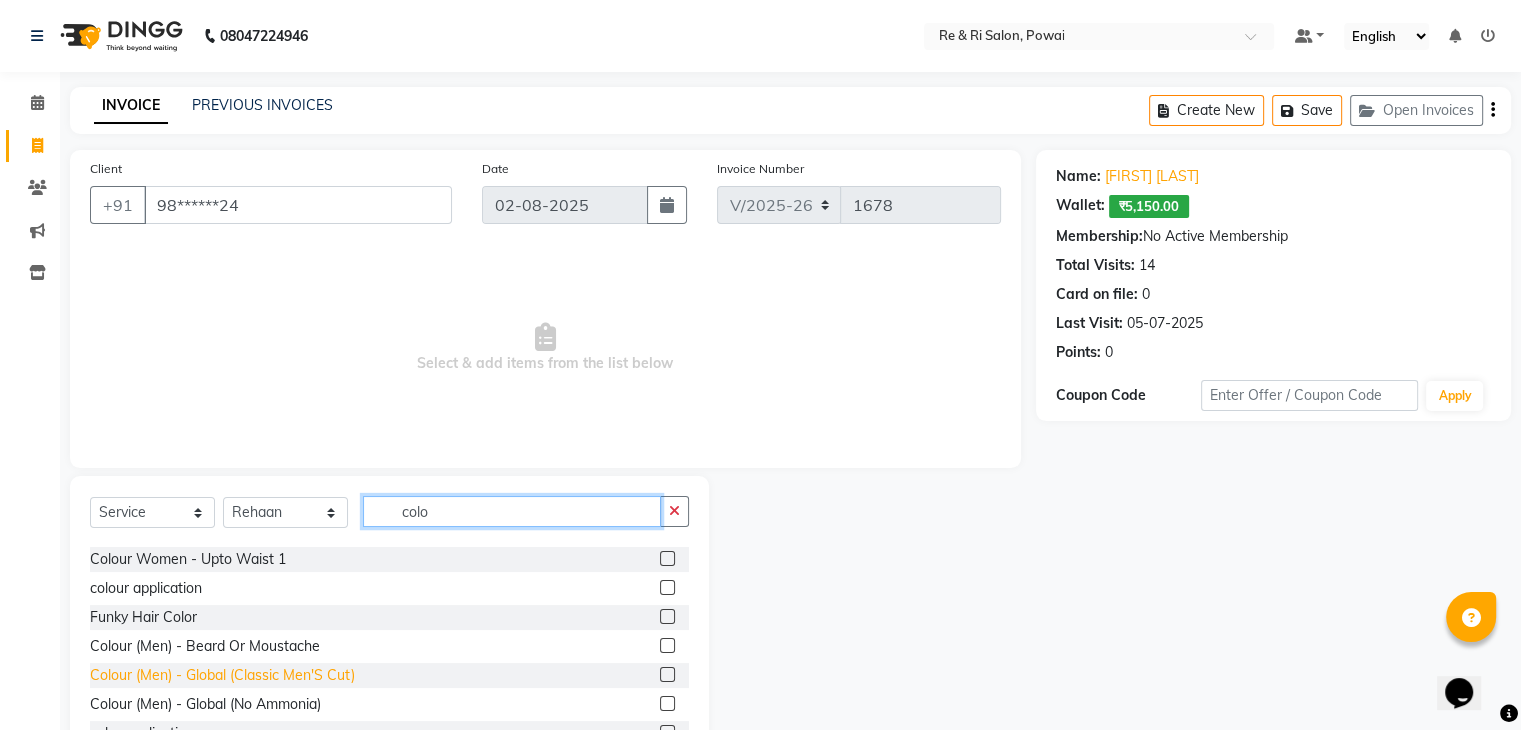 type on "colo" 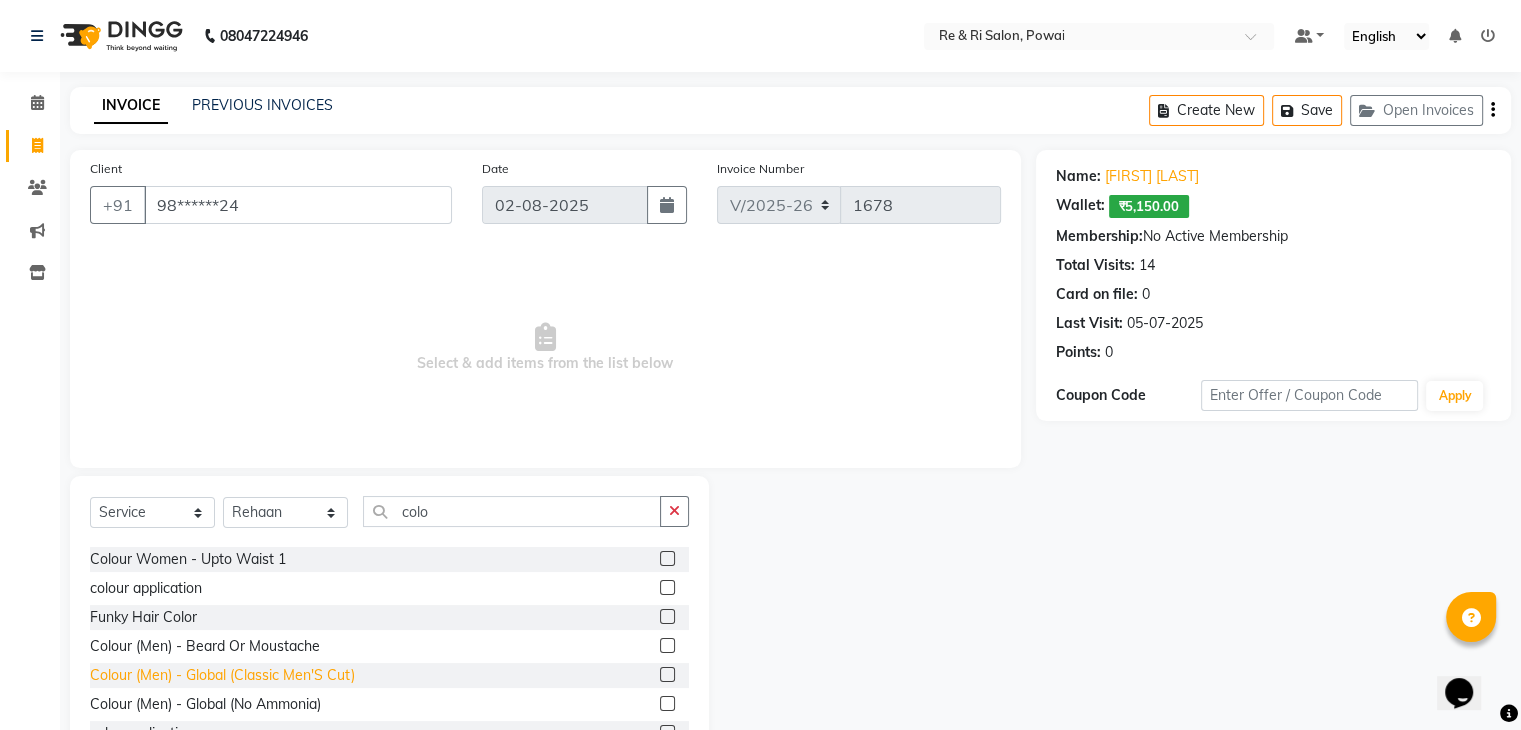 click on "Colour (Men) - Global (Classic Men'S Cut)" 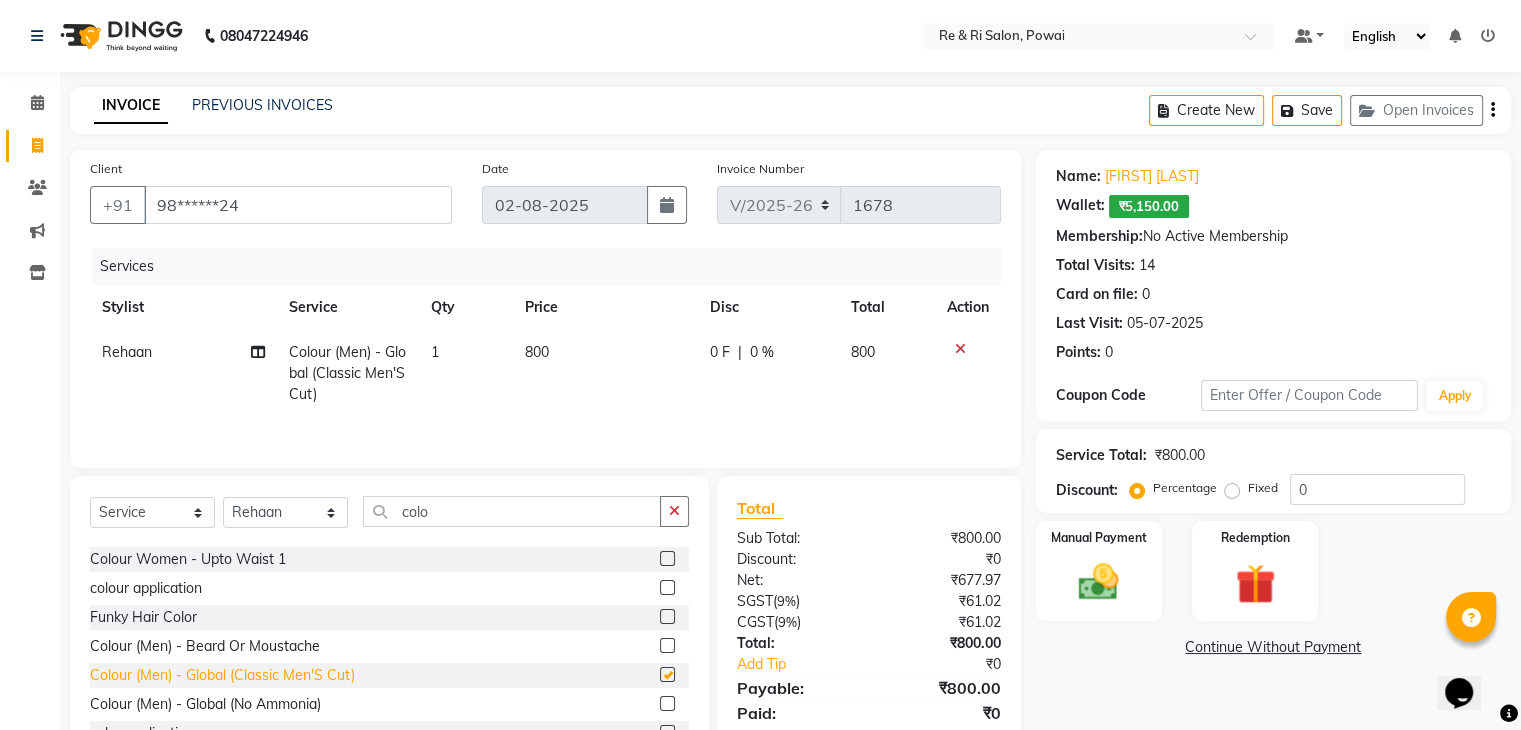 checkbox on "false" 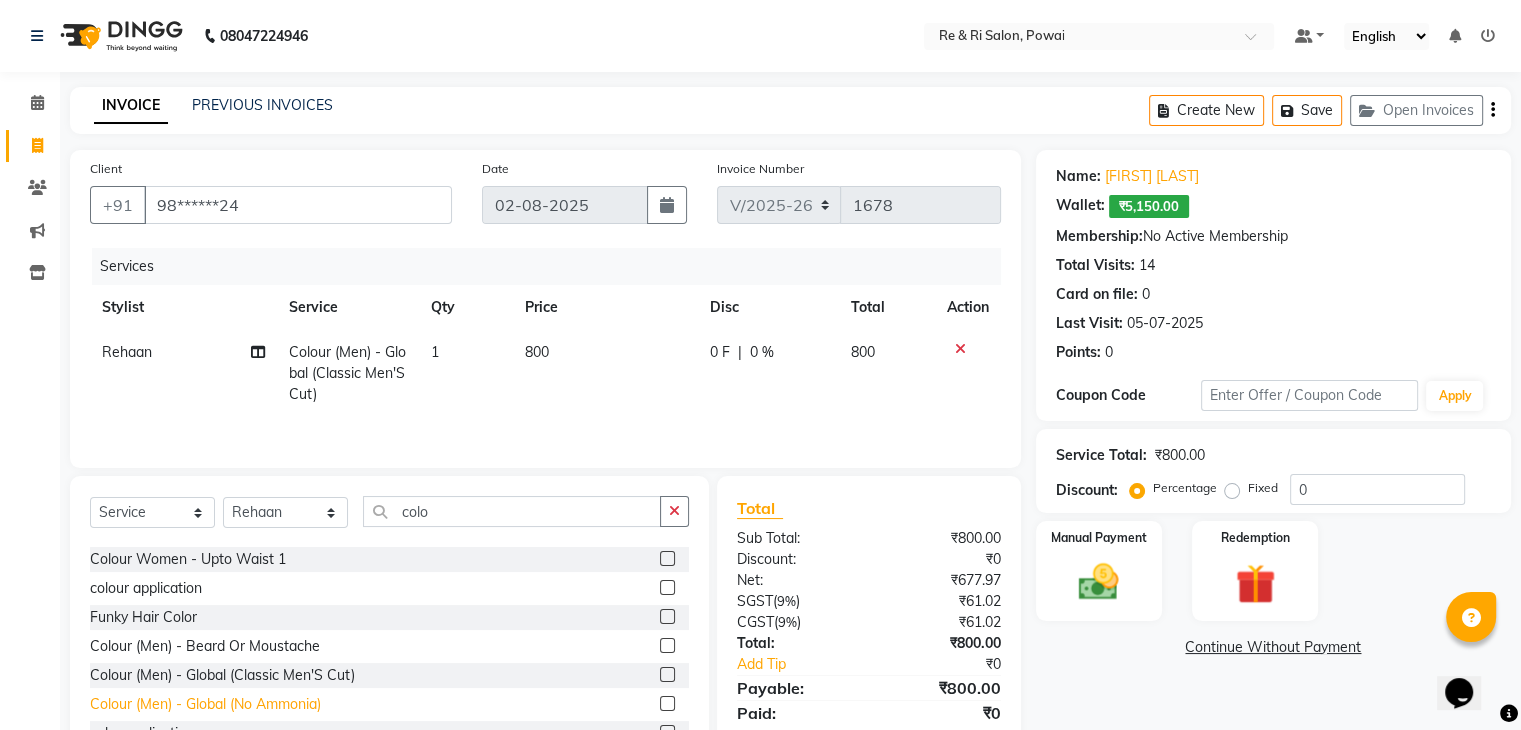 click on "Colour (Men) - Global (No Ammonia)" 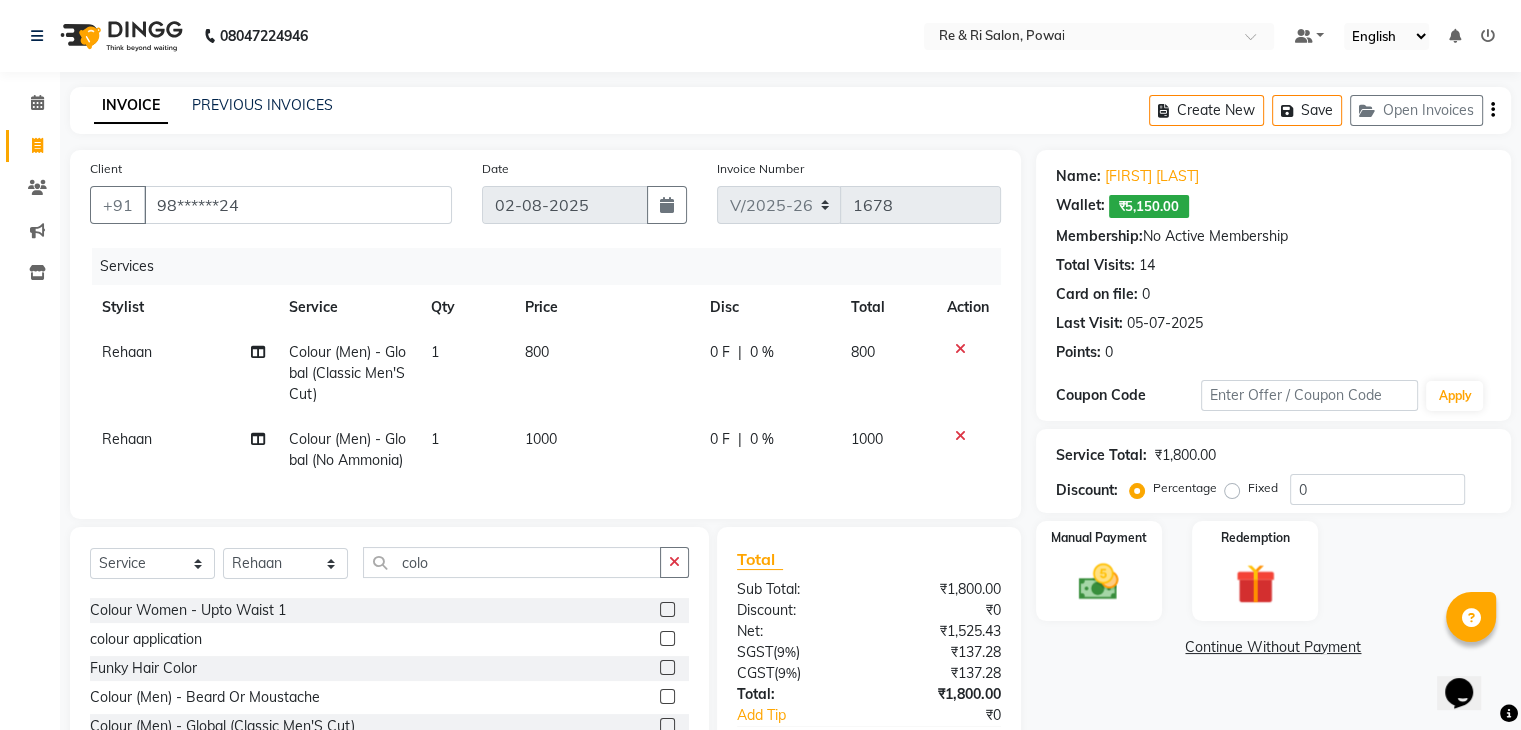checkbox on "false" 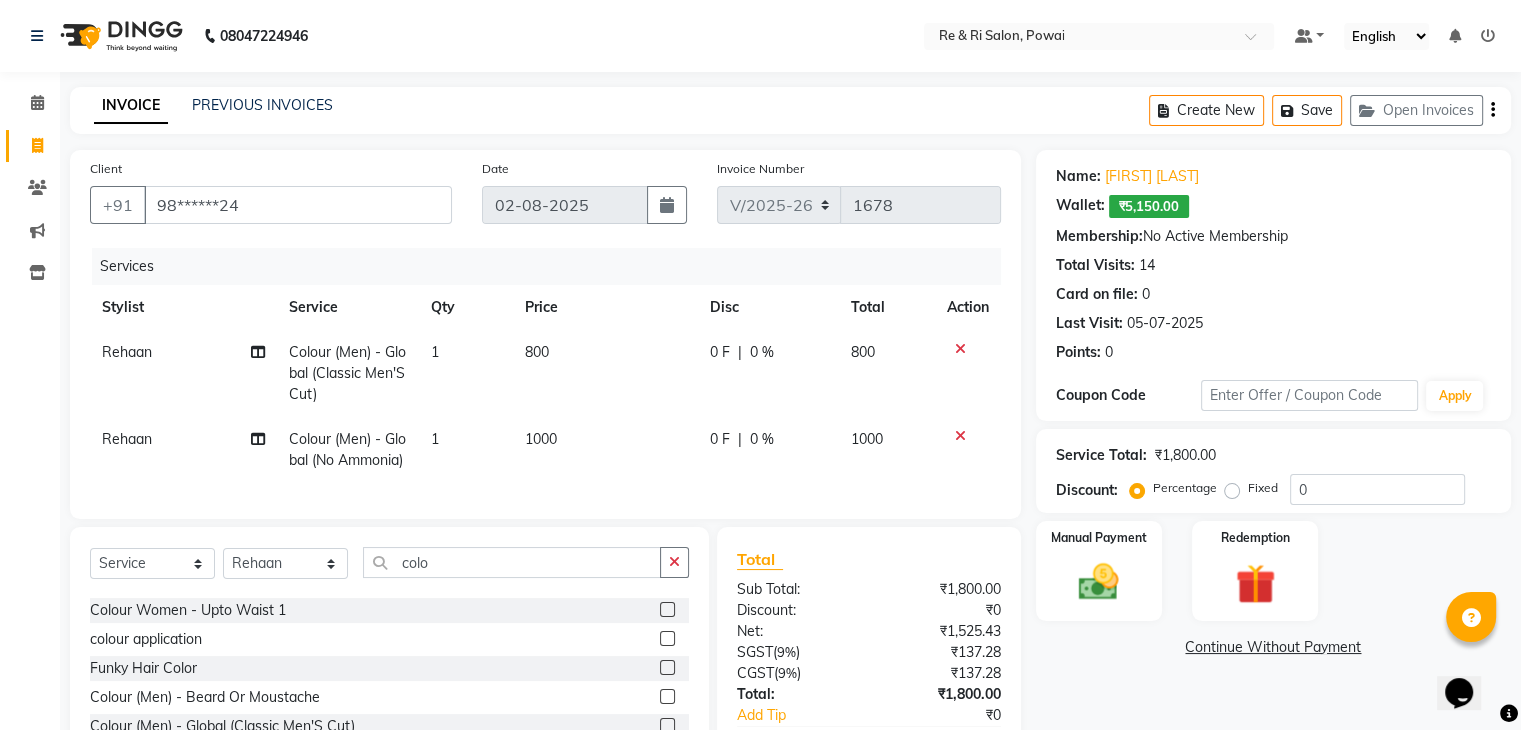 click 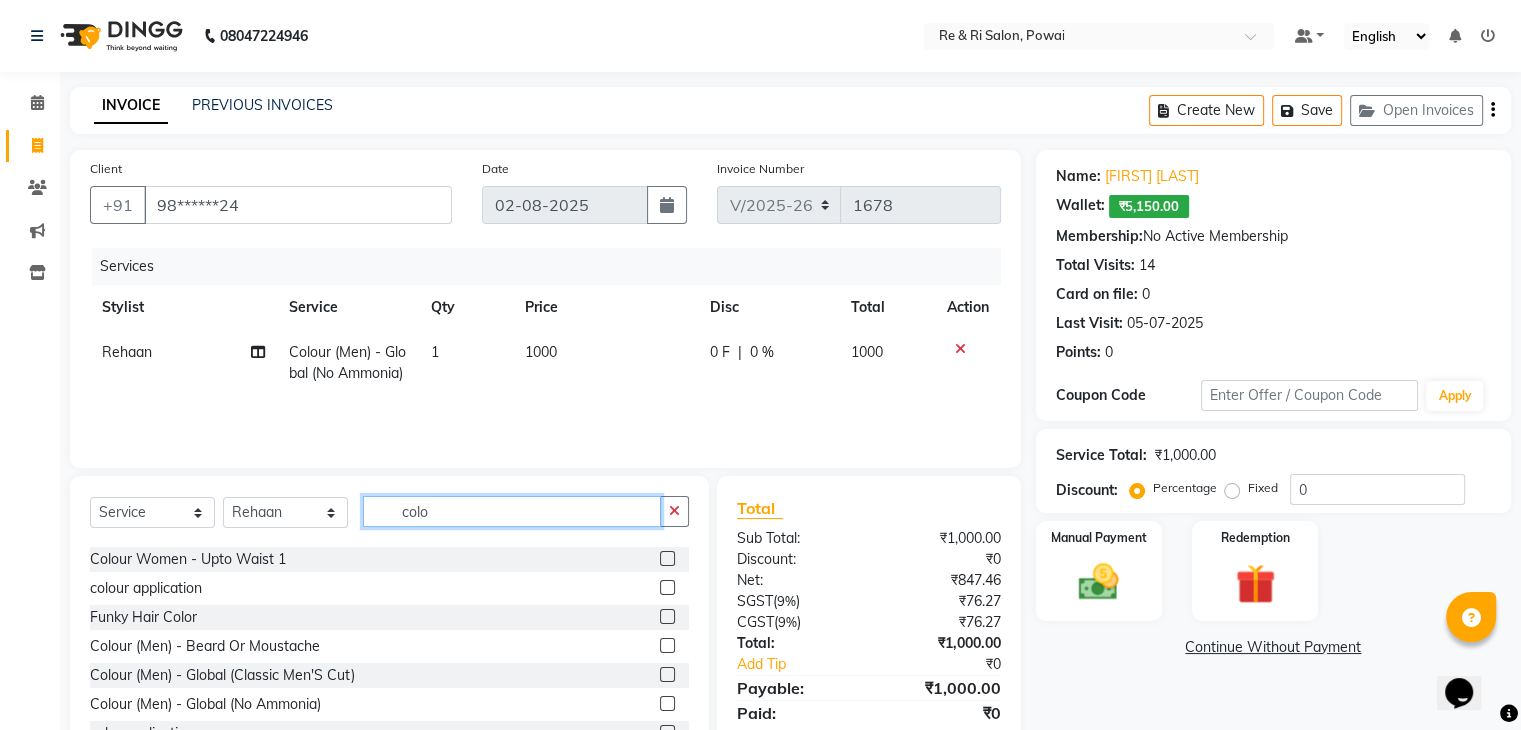 click on "colo" 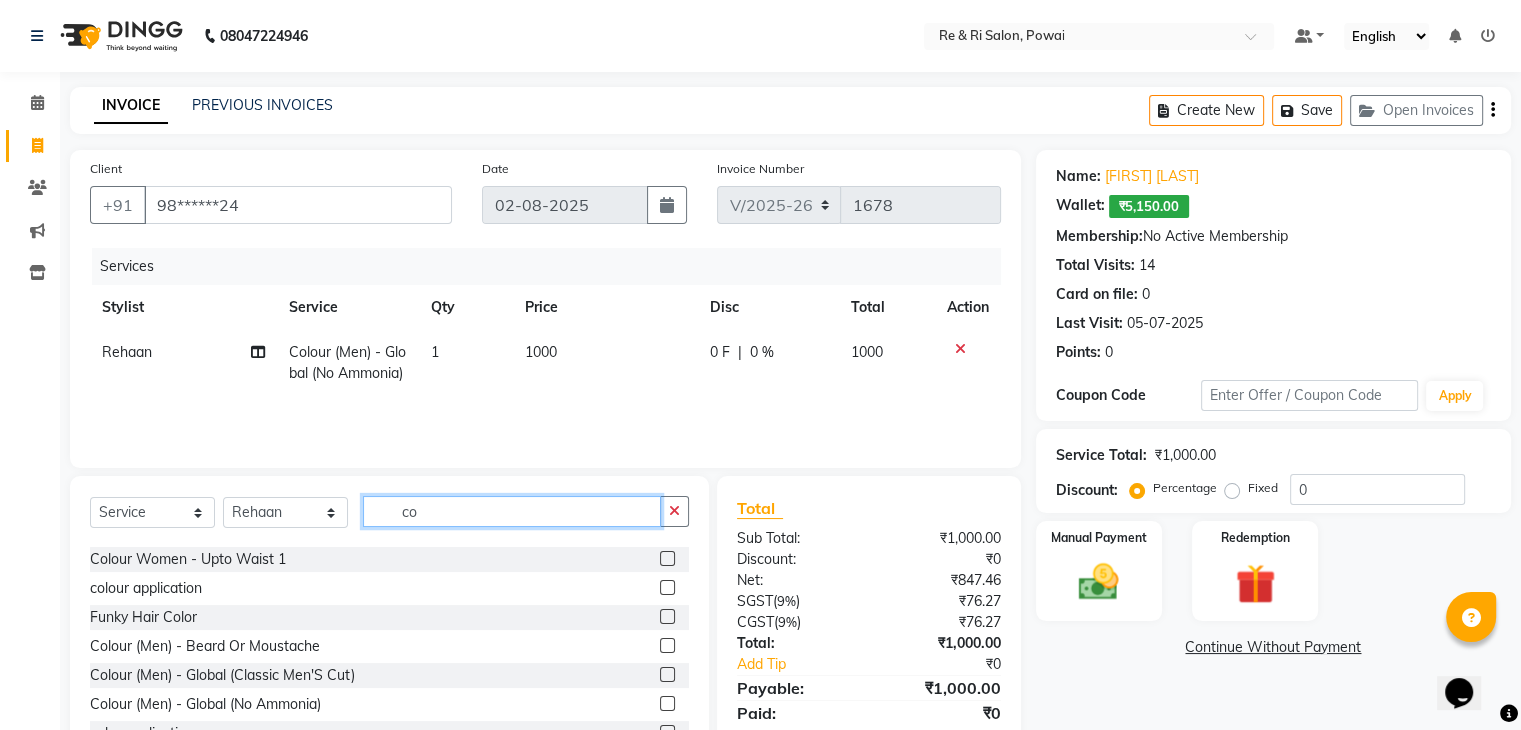 type on "c" 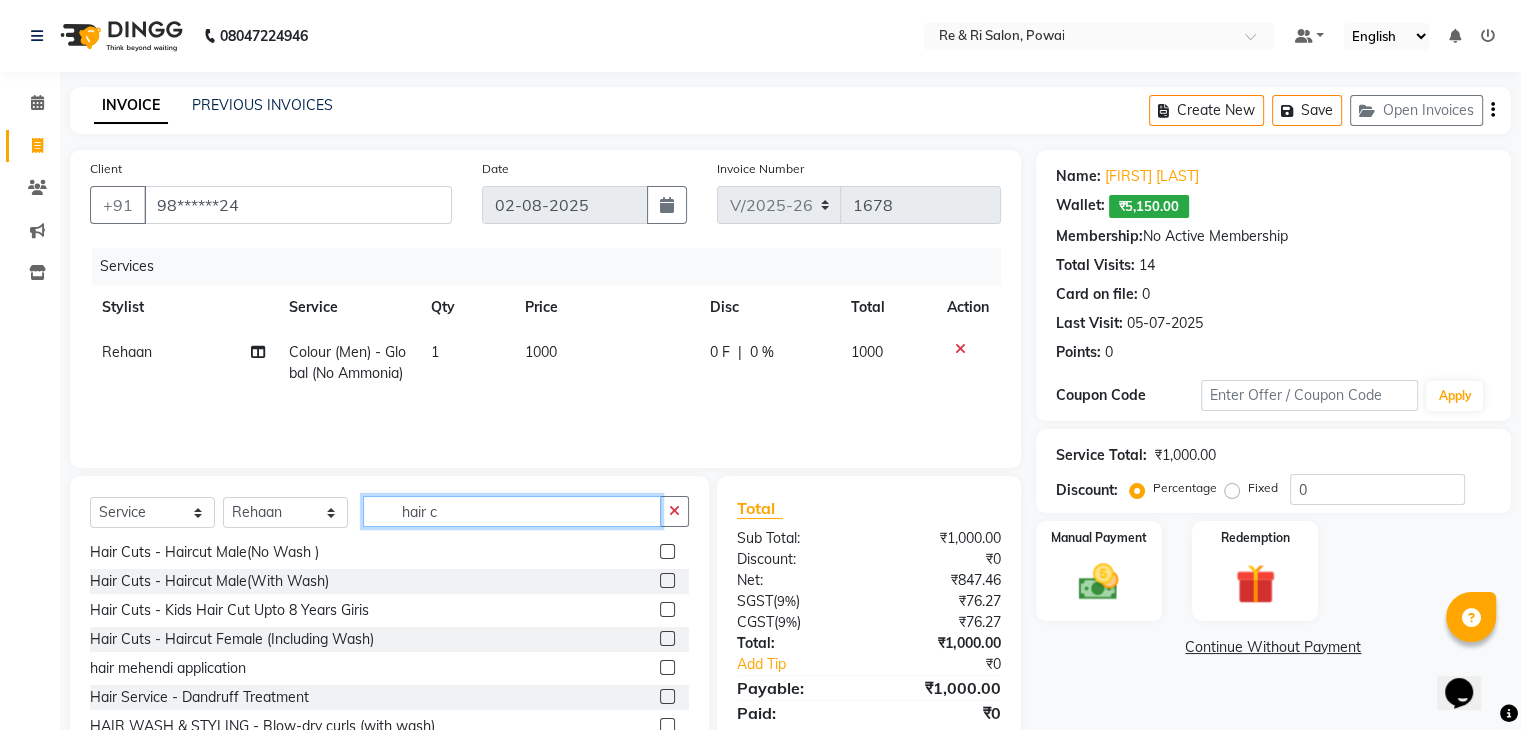 scroll, scrollTop: 0, scrollLeft: 0, axis: both 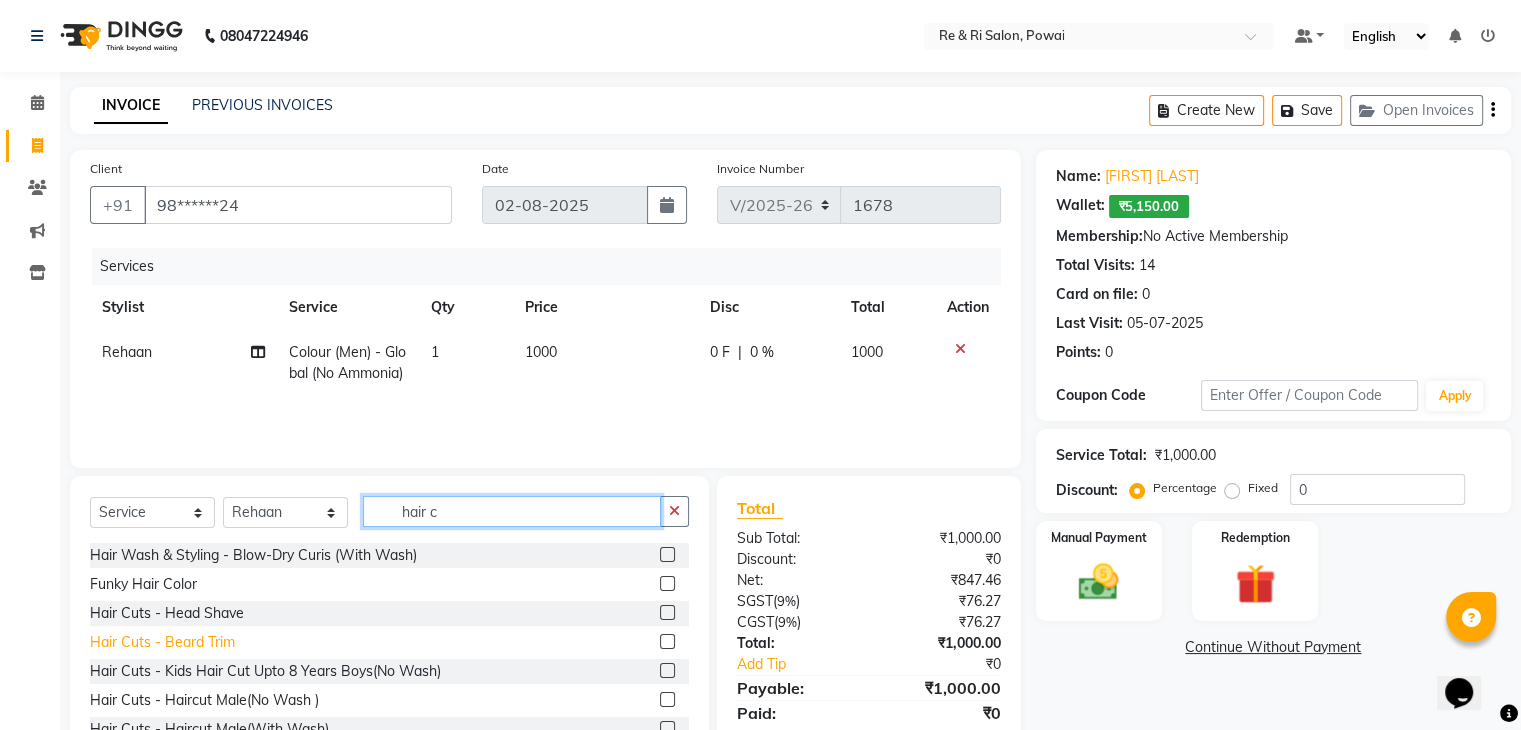 type on "hair c" 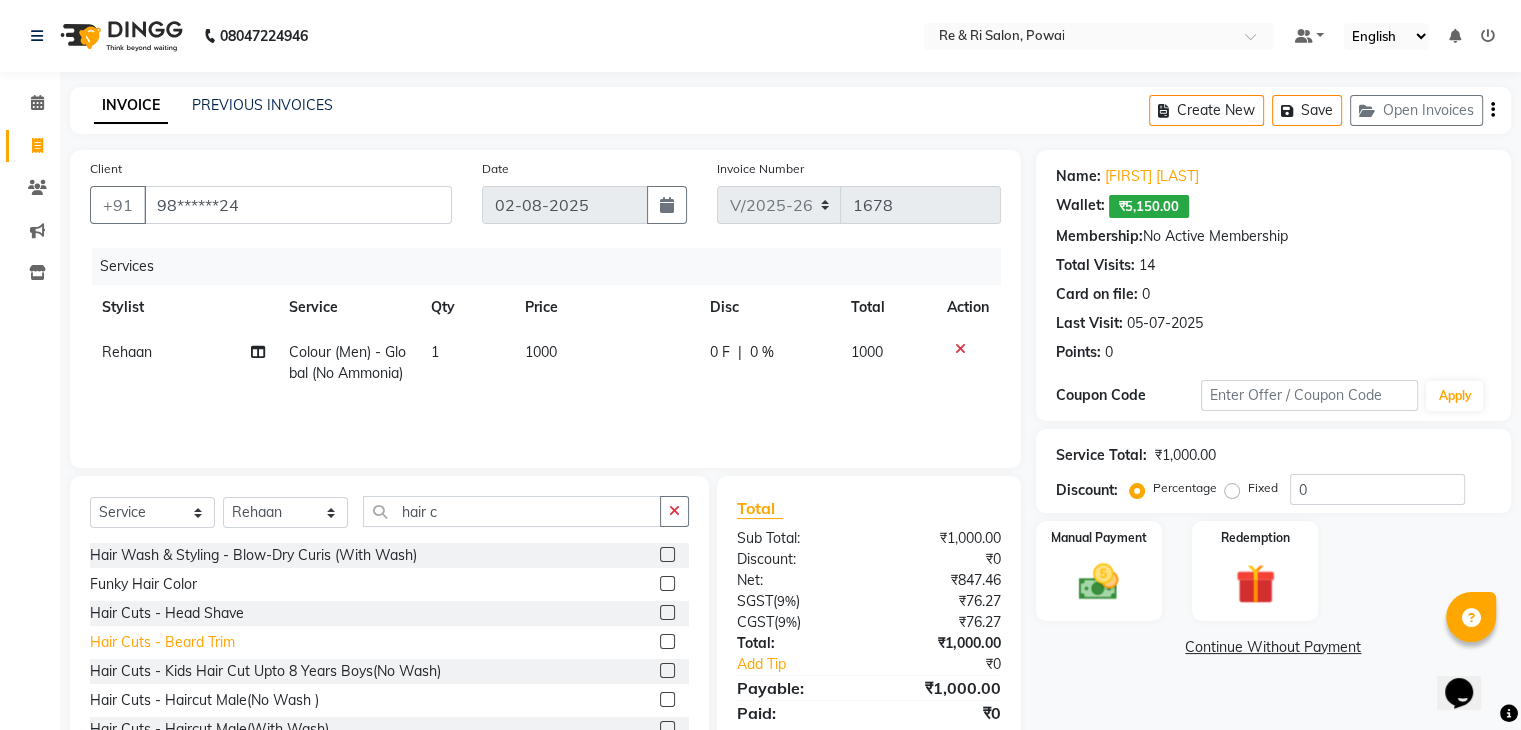 click on "Hair Cuts - Beard Trim" 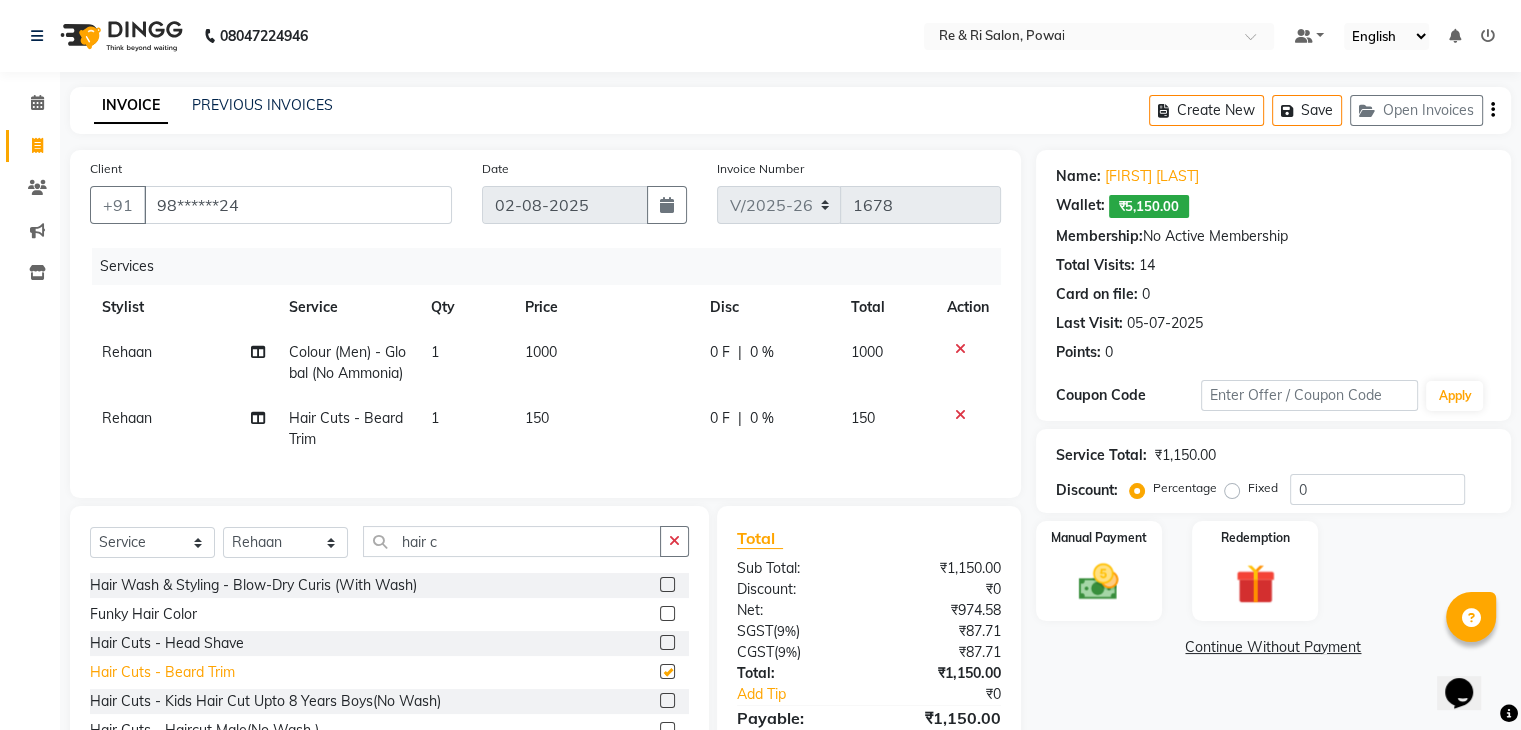 checkbox on "false" 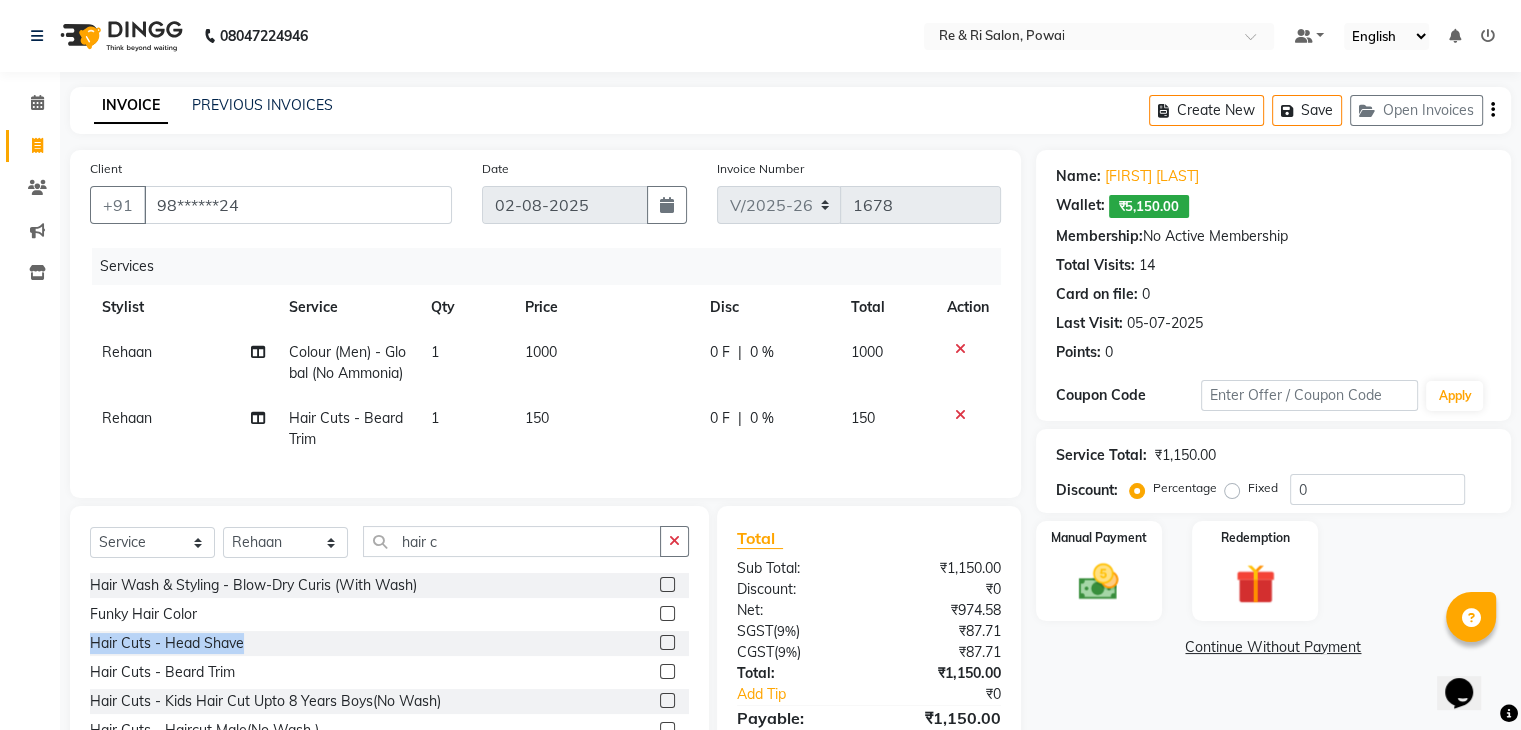 drag, startPoint x: 688, startPoint y: 619, endPoint x: 682, endPoint y: 645, distance: 26.683329 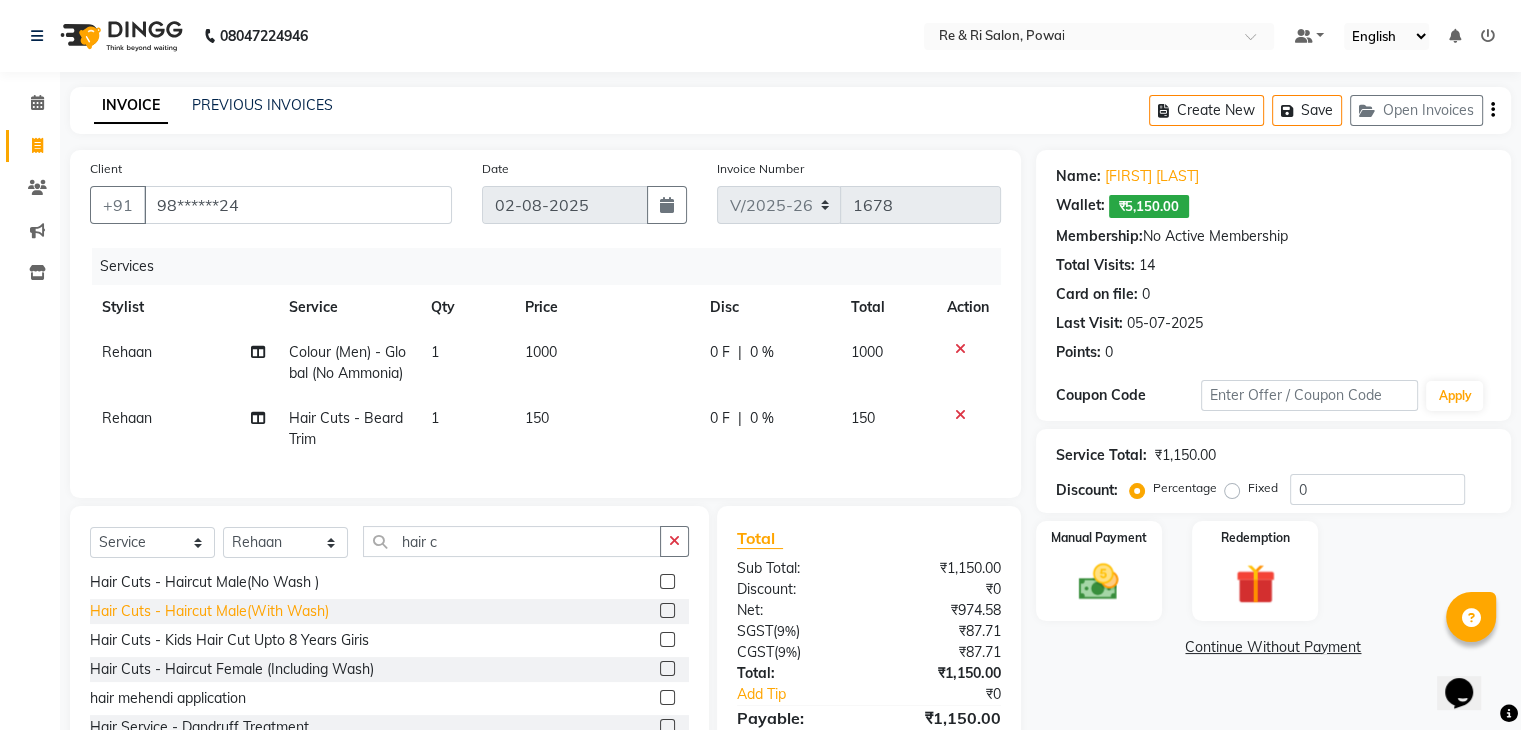 click on "Hair Cuts - Haircut Male(With Wash)" 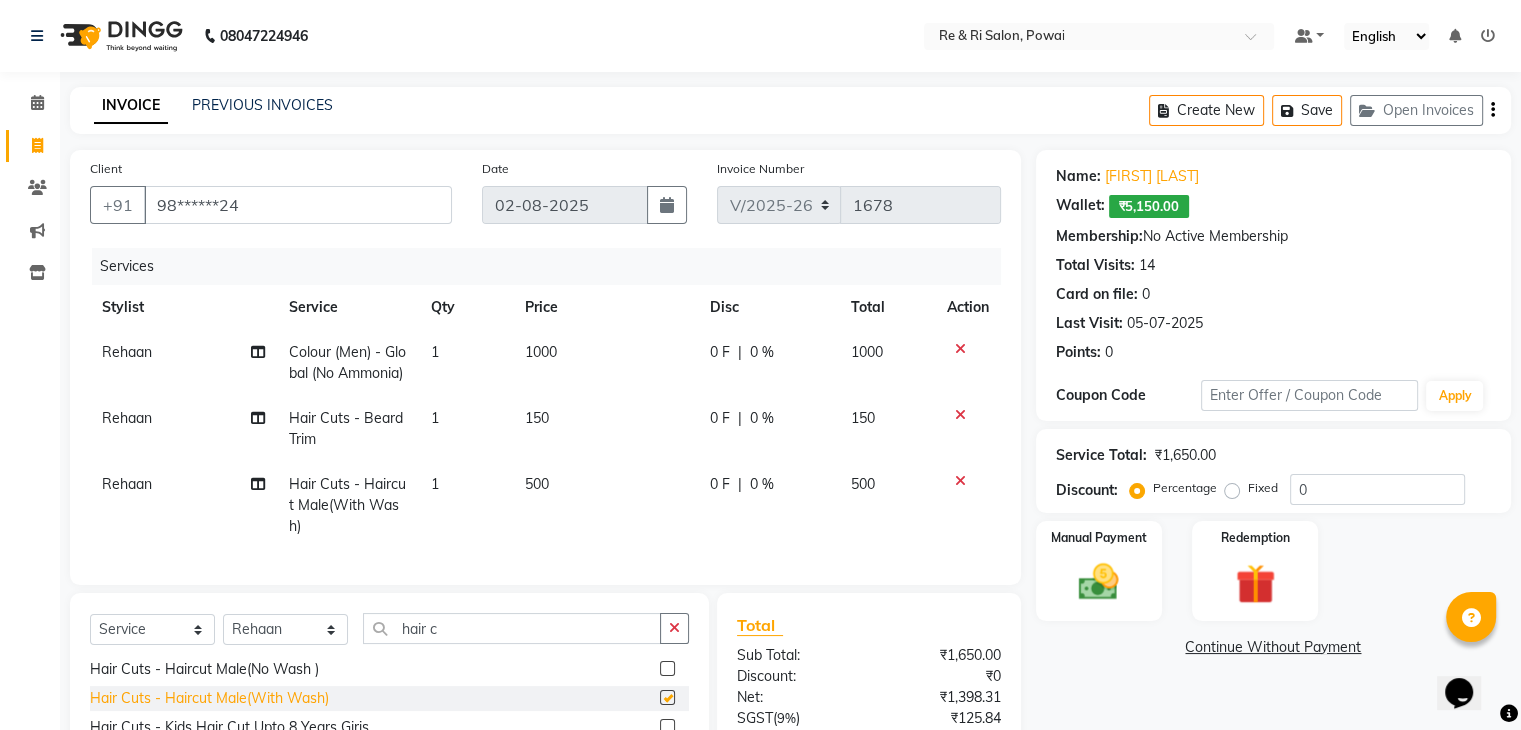 checkbox on "false" 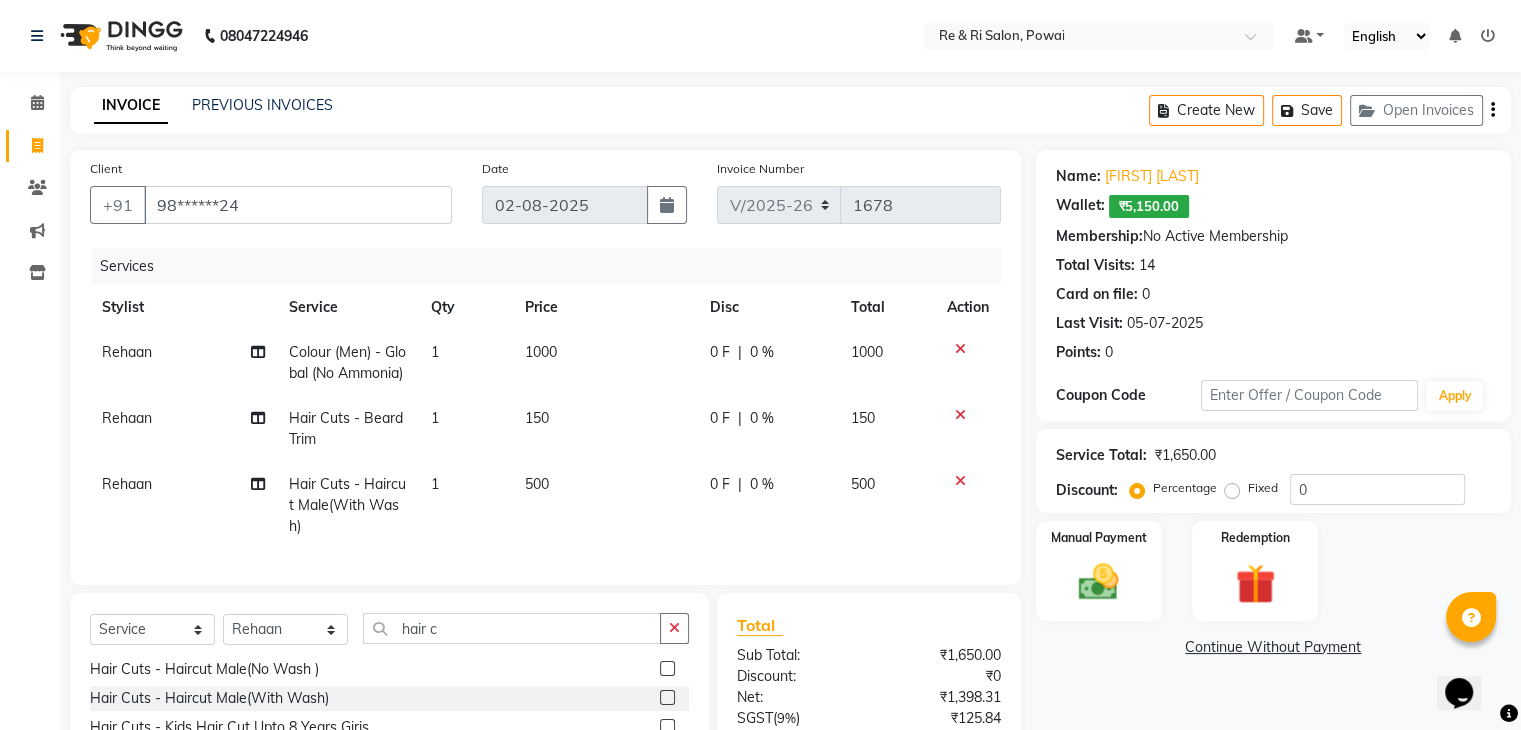 click on "0 F" 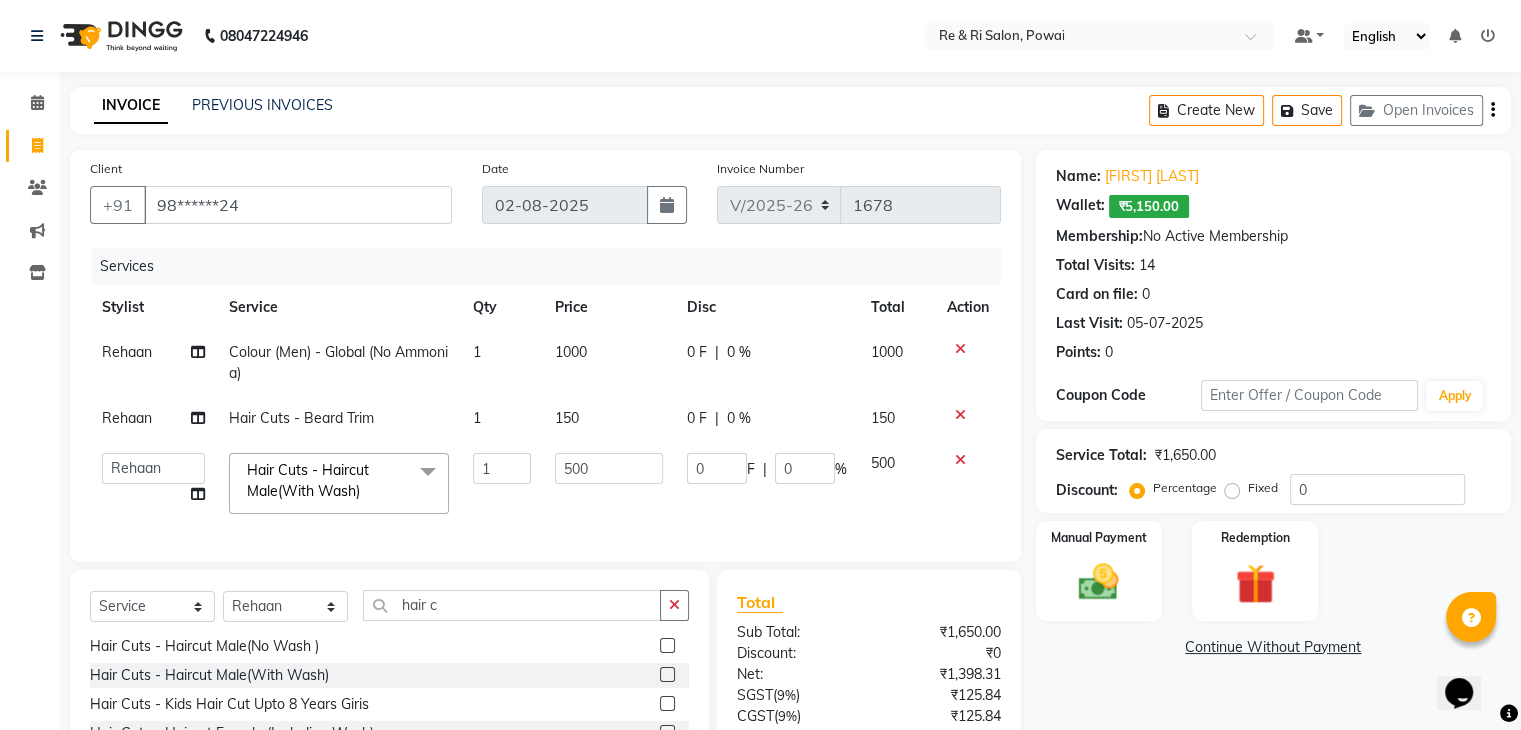 scroll, scrollTop: 180, scrollLeft: 0, axis: vertical 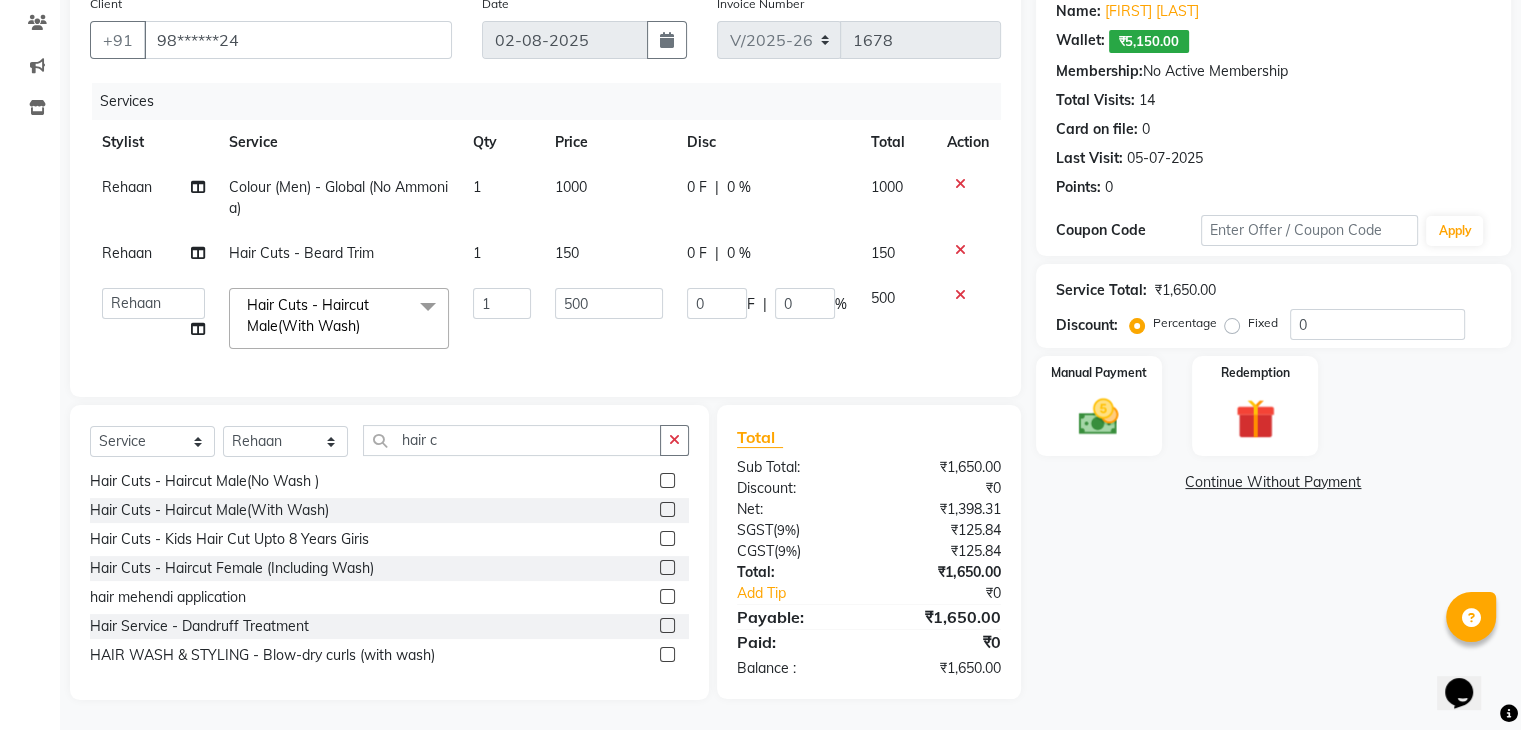 click 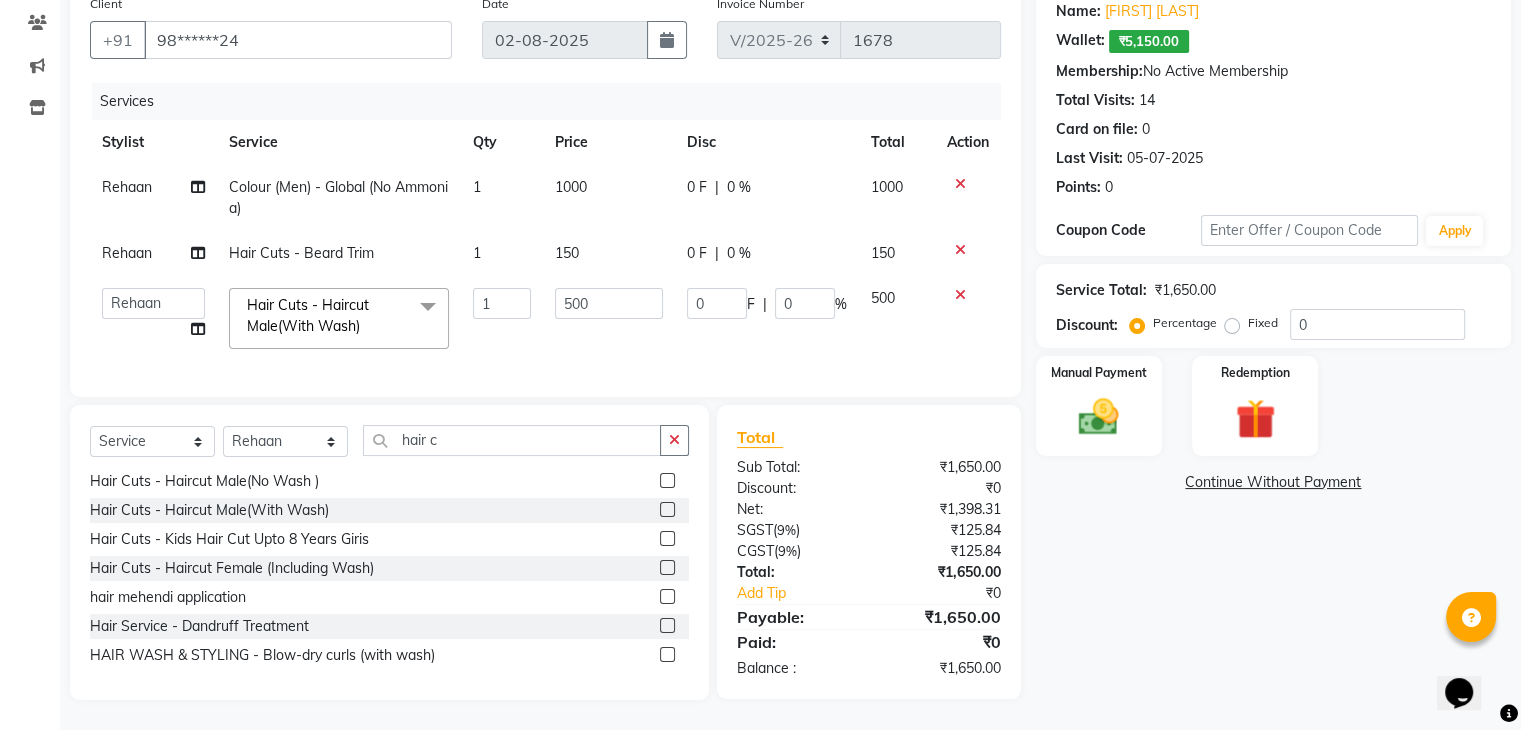 scroll, scrollTop: 117, scrollLeft: 0, axis: vertical 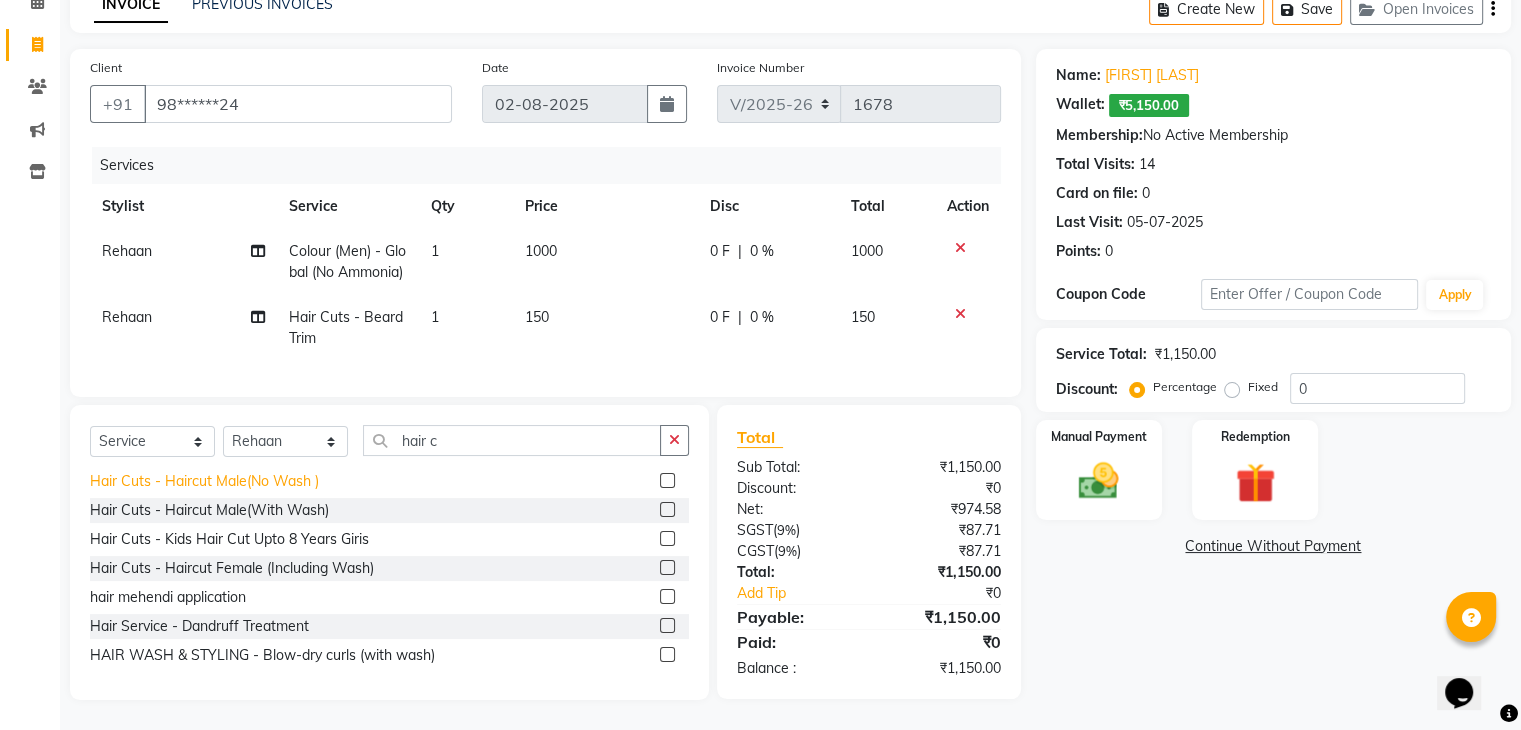 click on "Hair Cuts - Haircut Male(No Wash )" 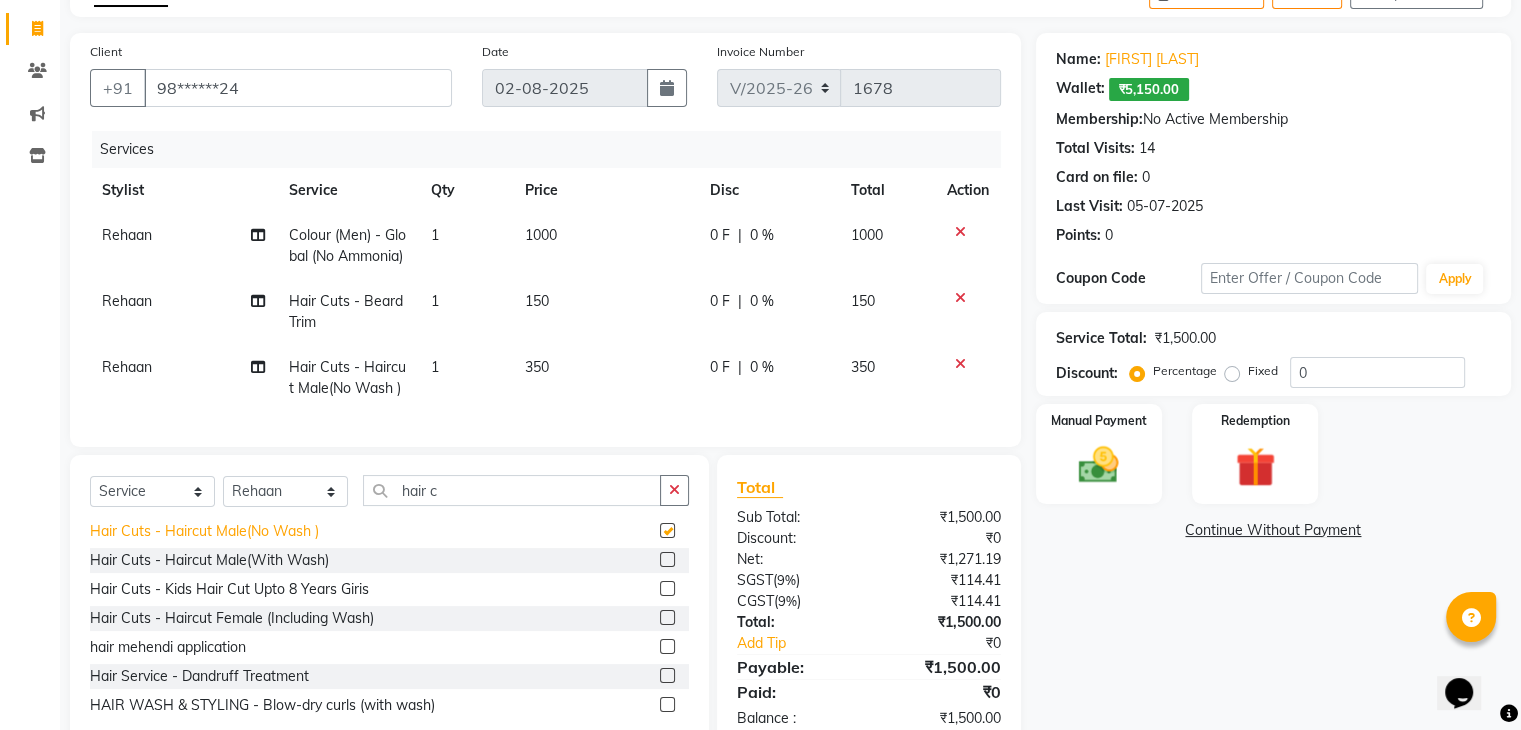 scroll, scrollTop: 180, scrollLeft: 0, axis: vertical 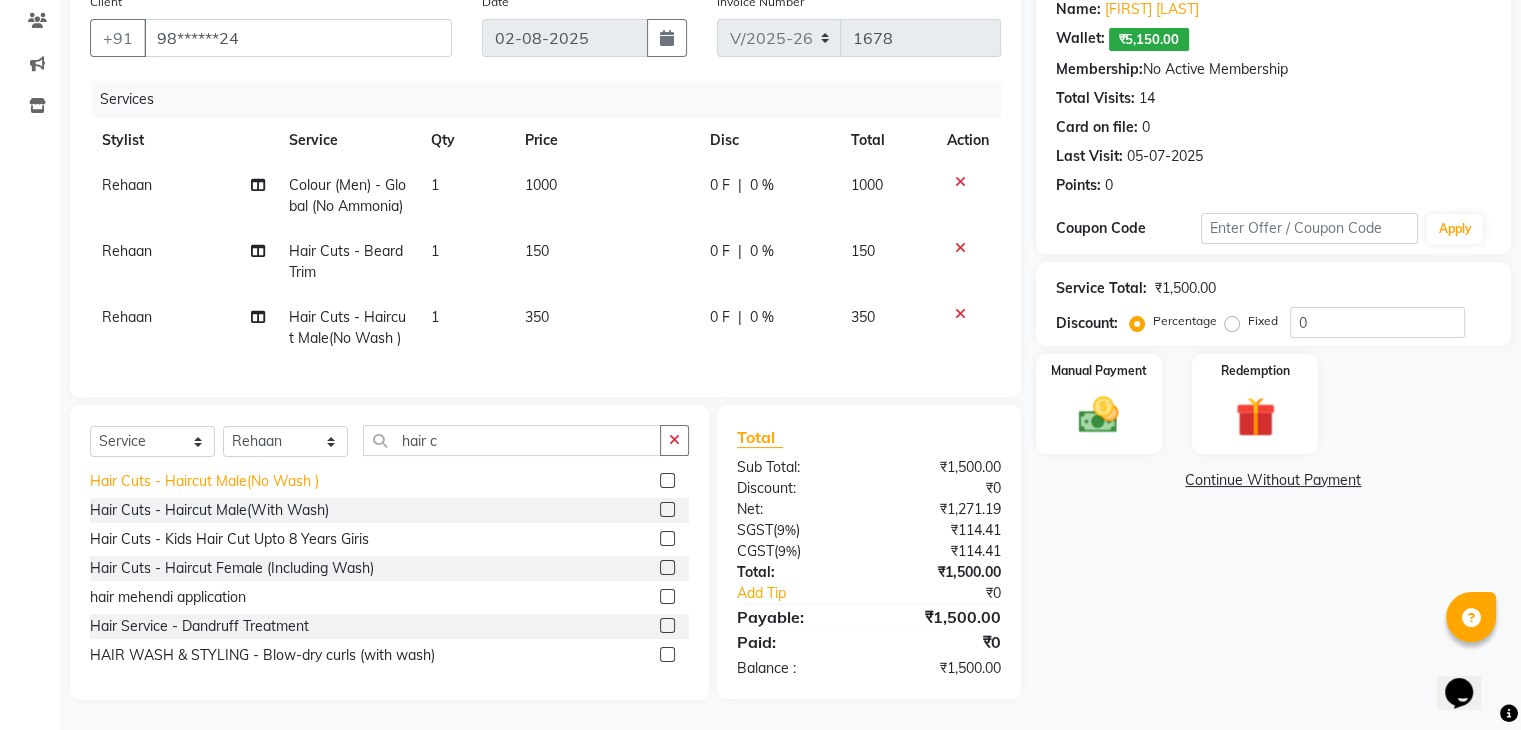 checkbox on "false" 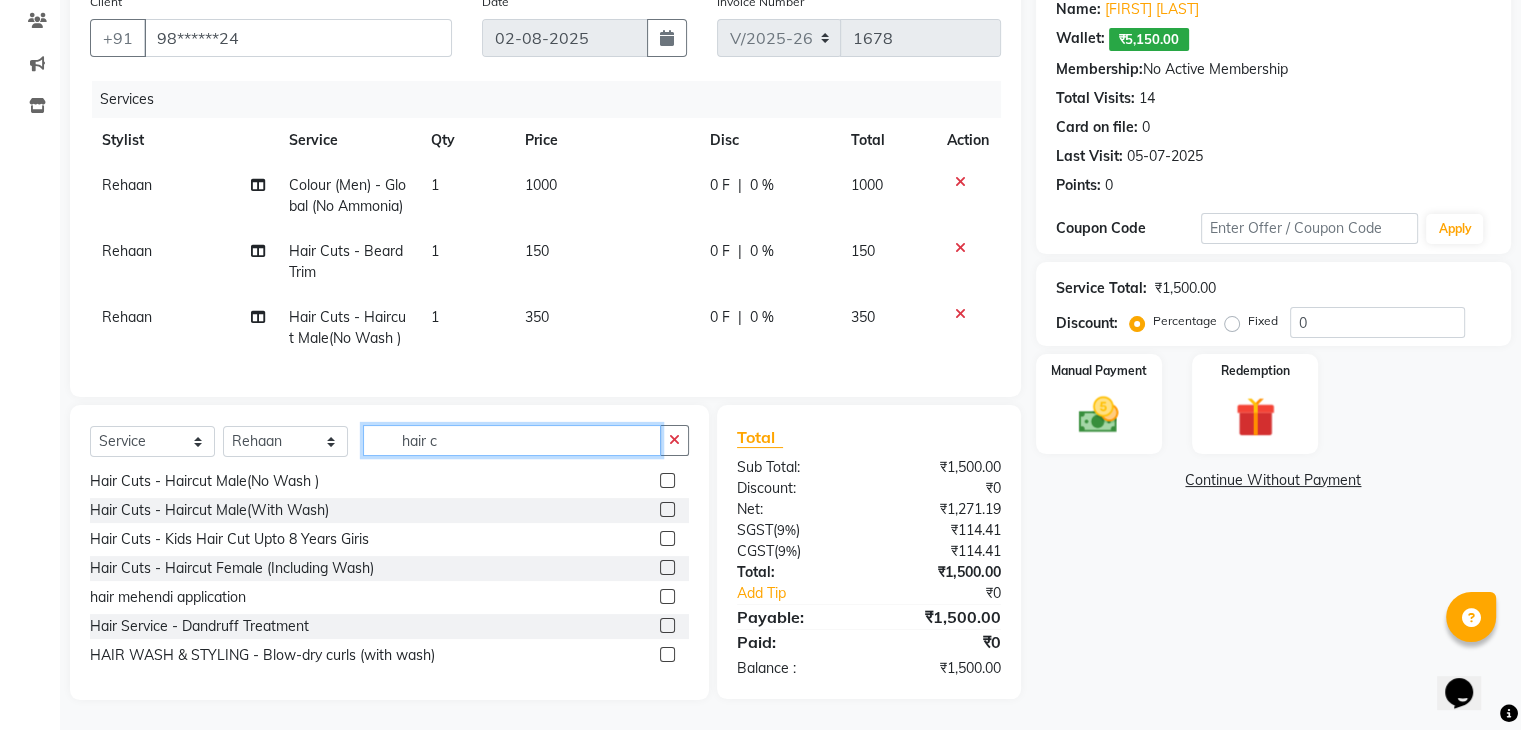 click on "hair c" 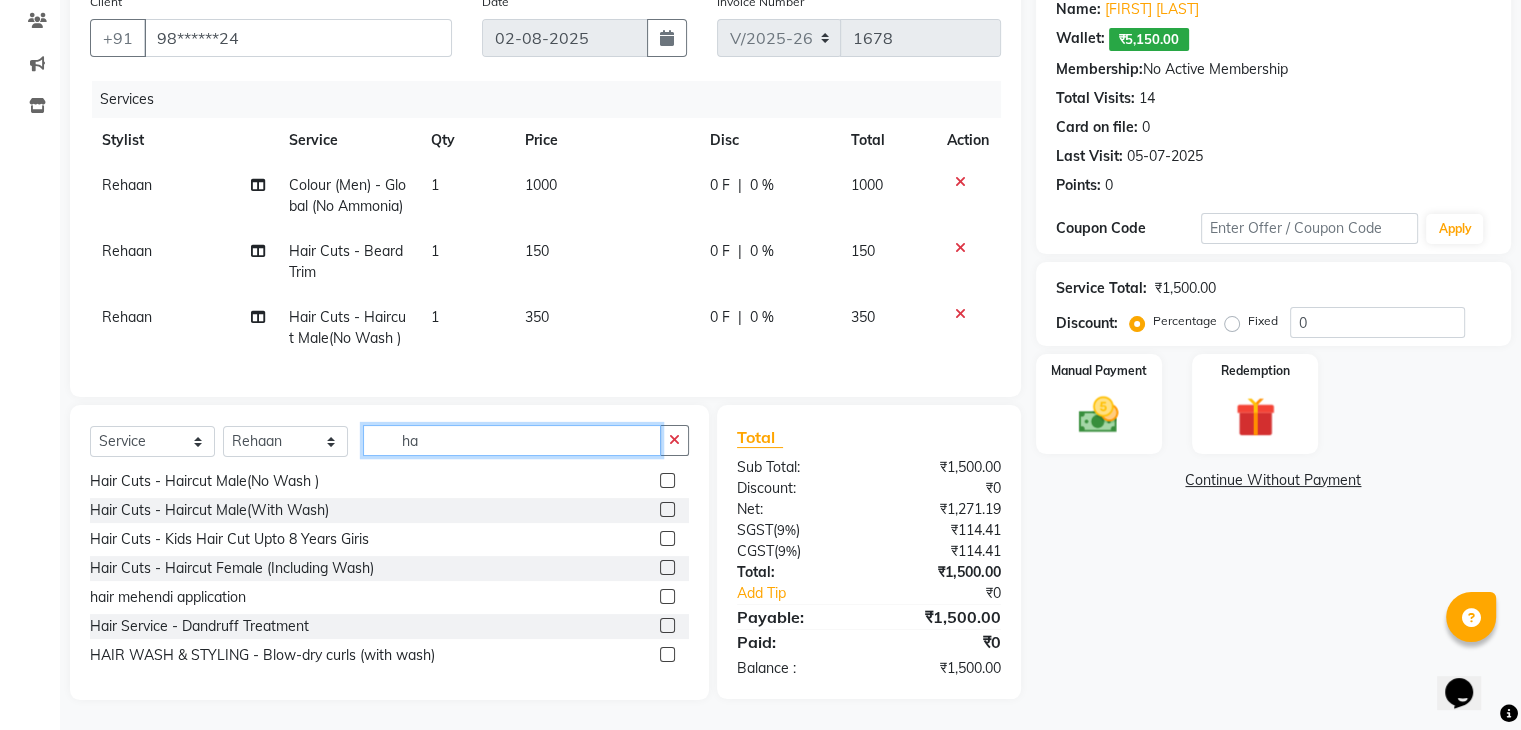 type on "h" 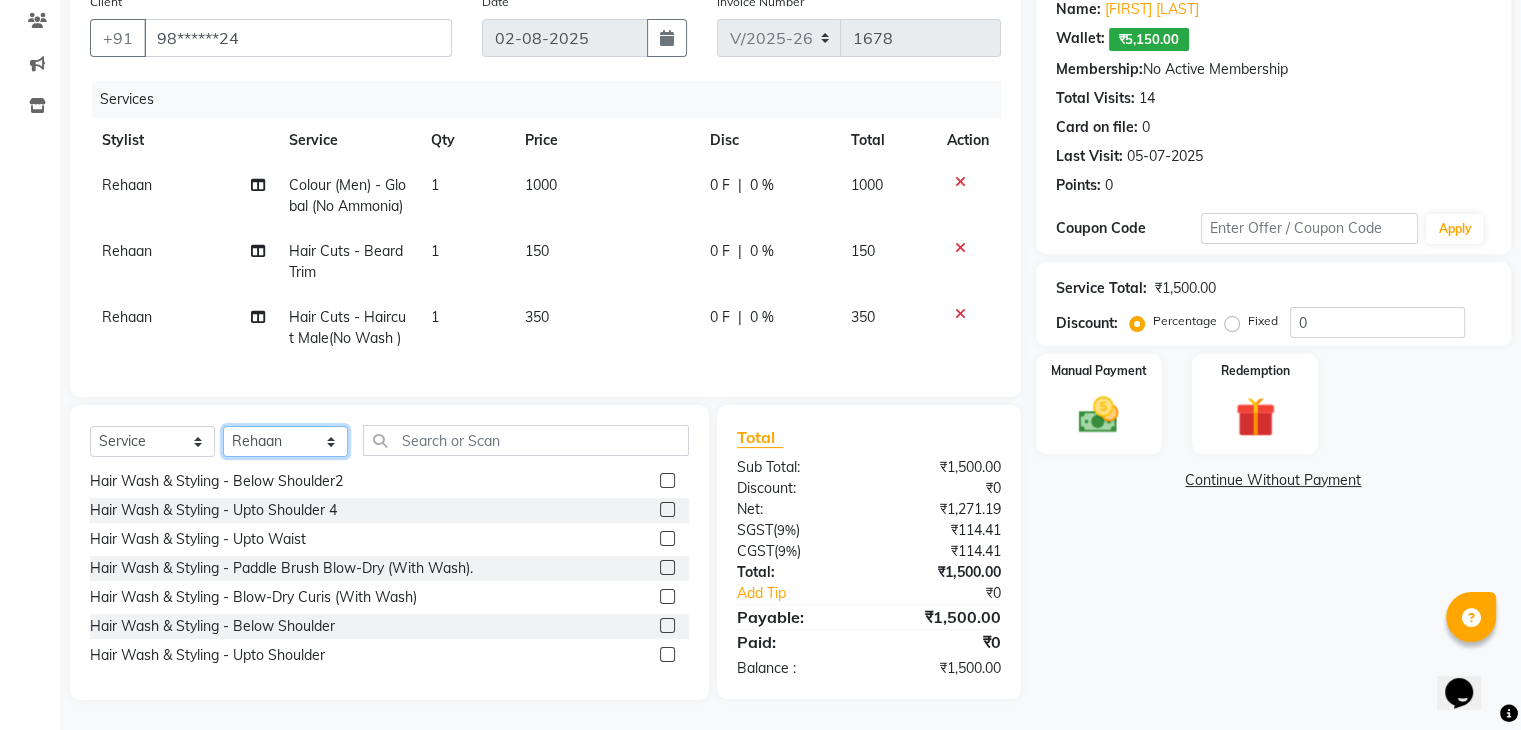 click on "Select Stylist ana Arbaaz  Danish  Poonam Rehaan  Salman  Sandy" 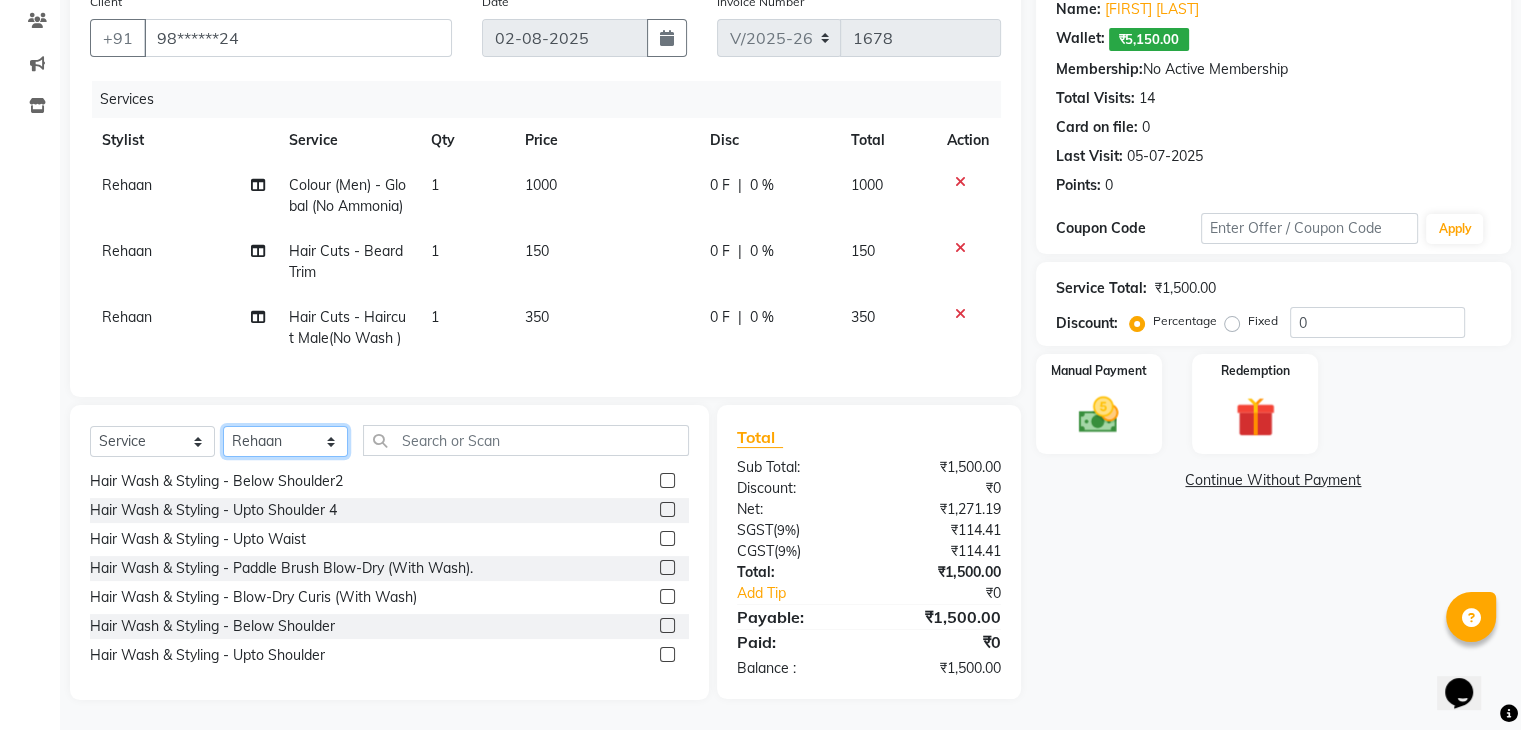 click on "Select Stylist ana Arbaaz  Danish  Poonam Rehaan  Salman  Sandy" 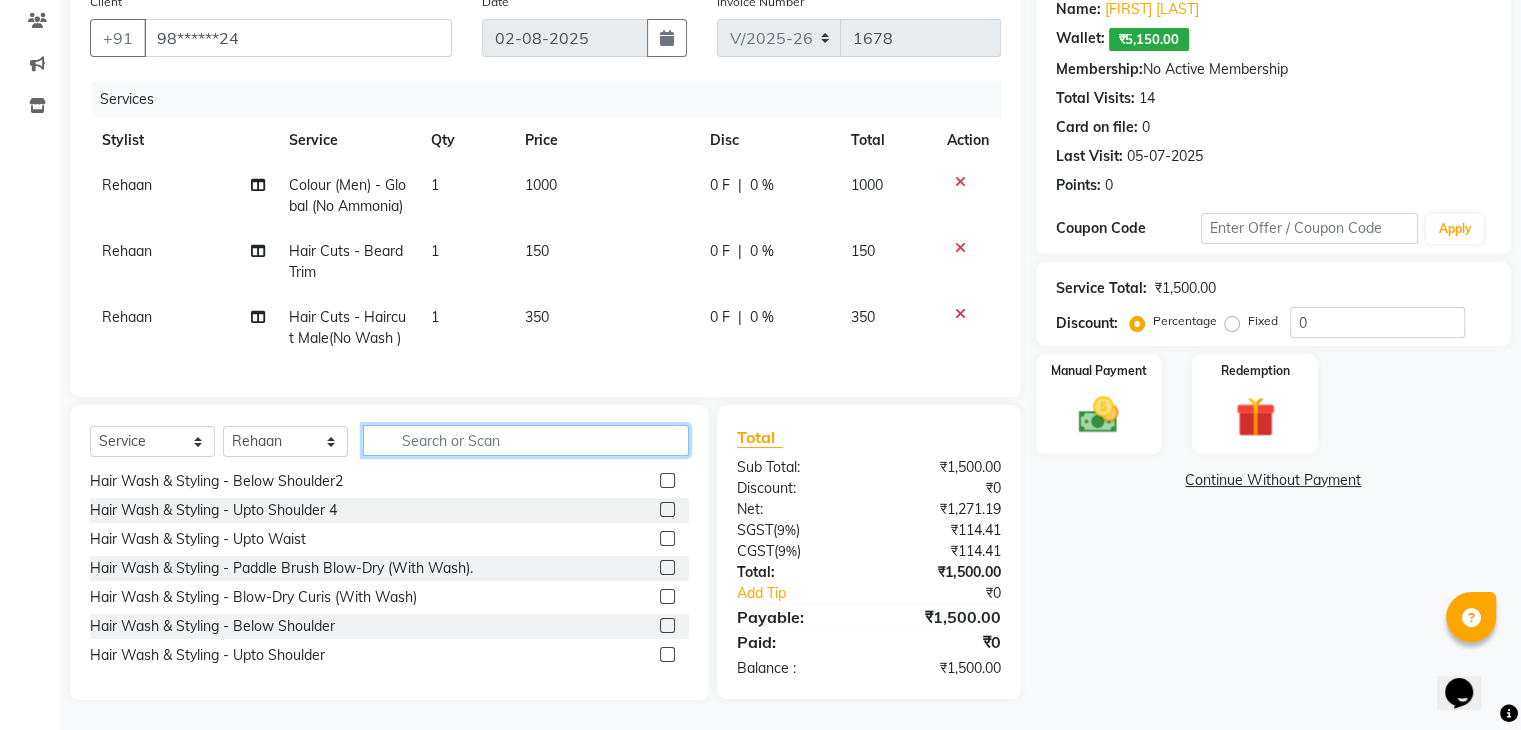 click 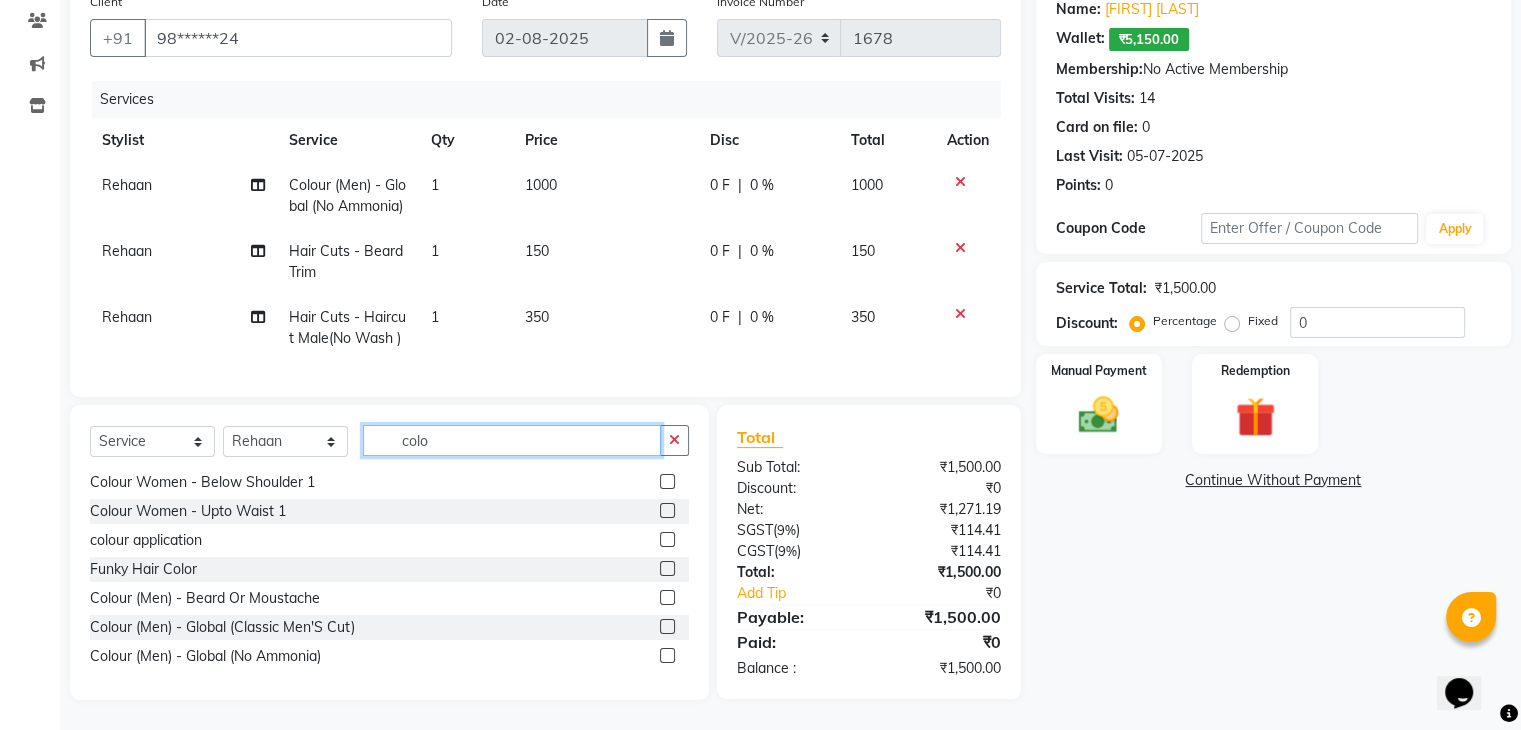 scroll, scrollTop: 351, scrollLeft: 0, axis: vertical 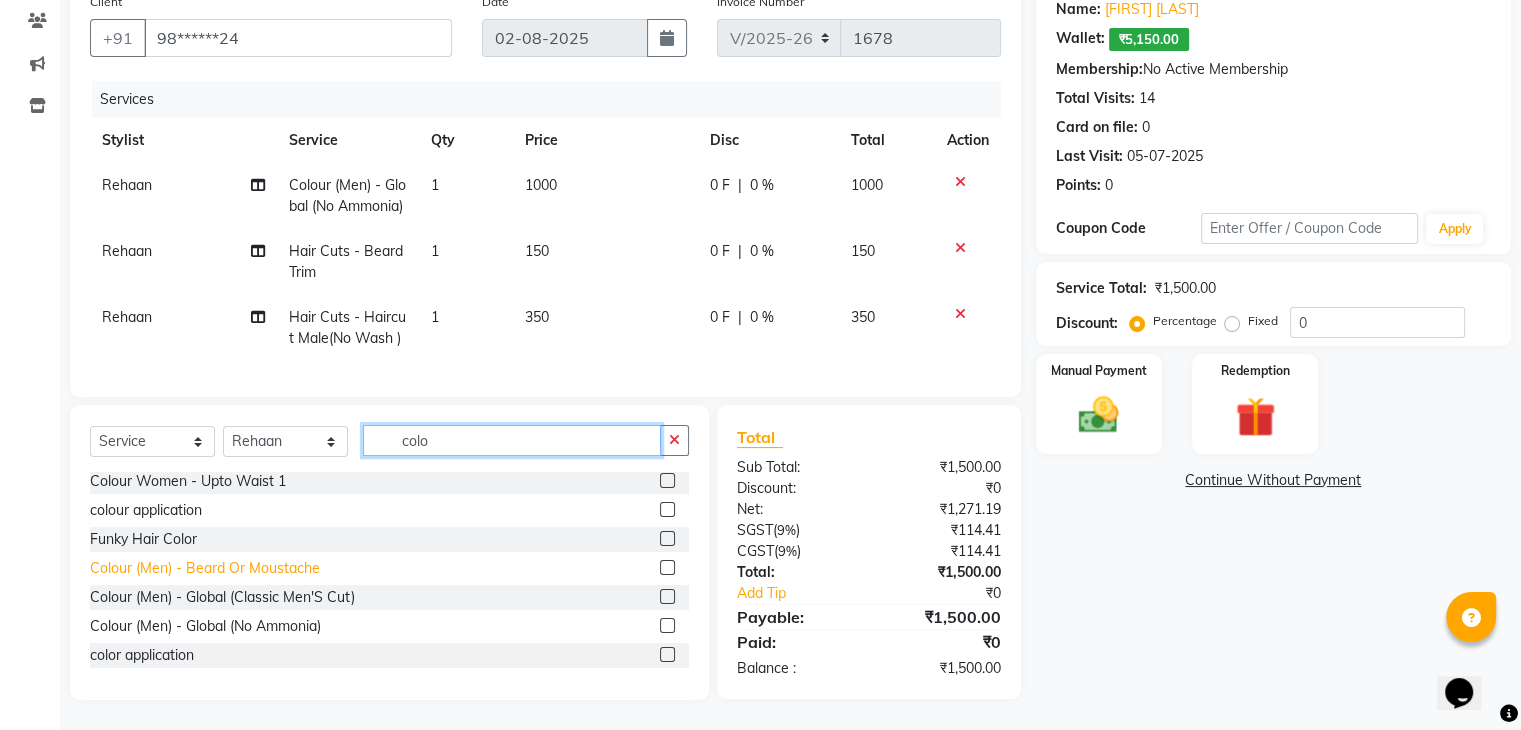 type on "colo" 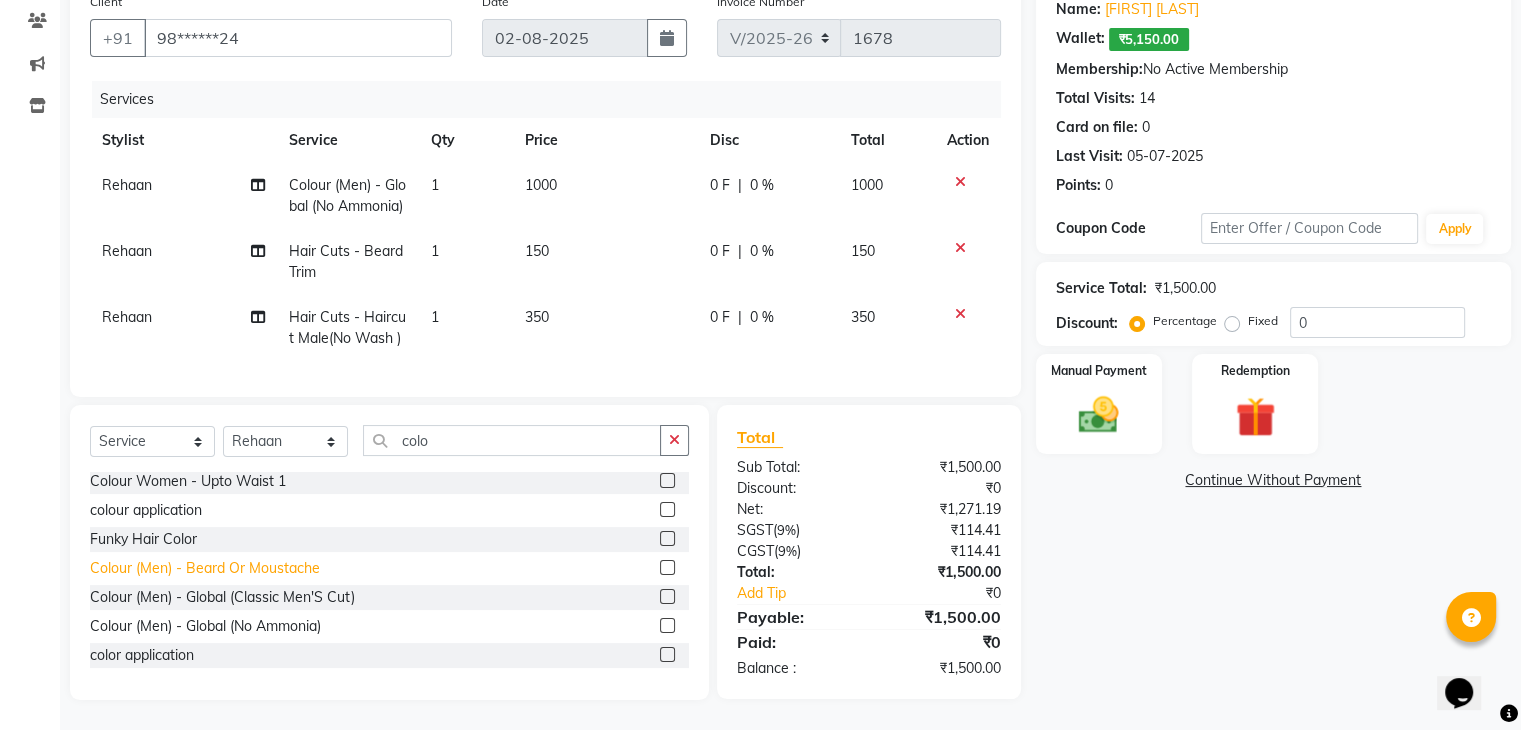 click on "Colour (Men) - Beard Or Moustache" 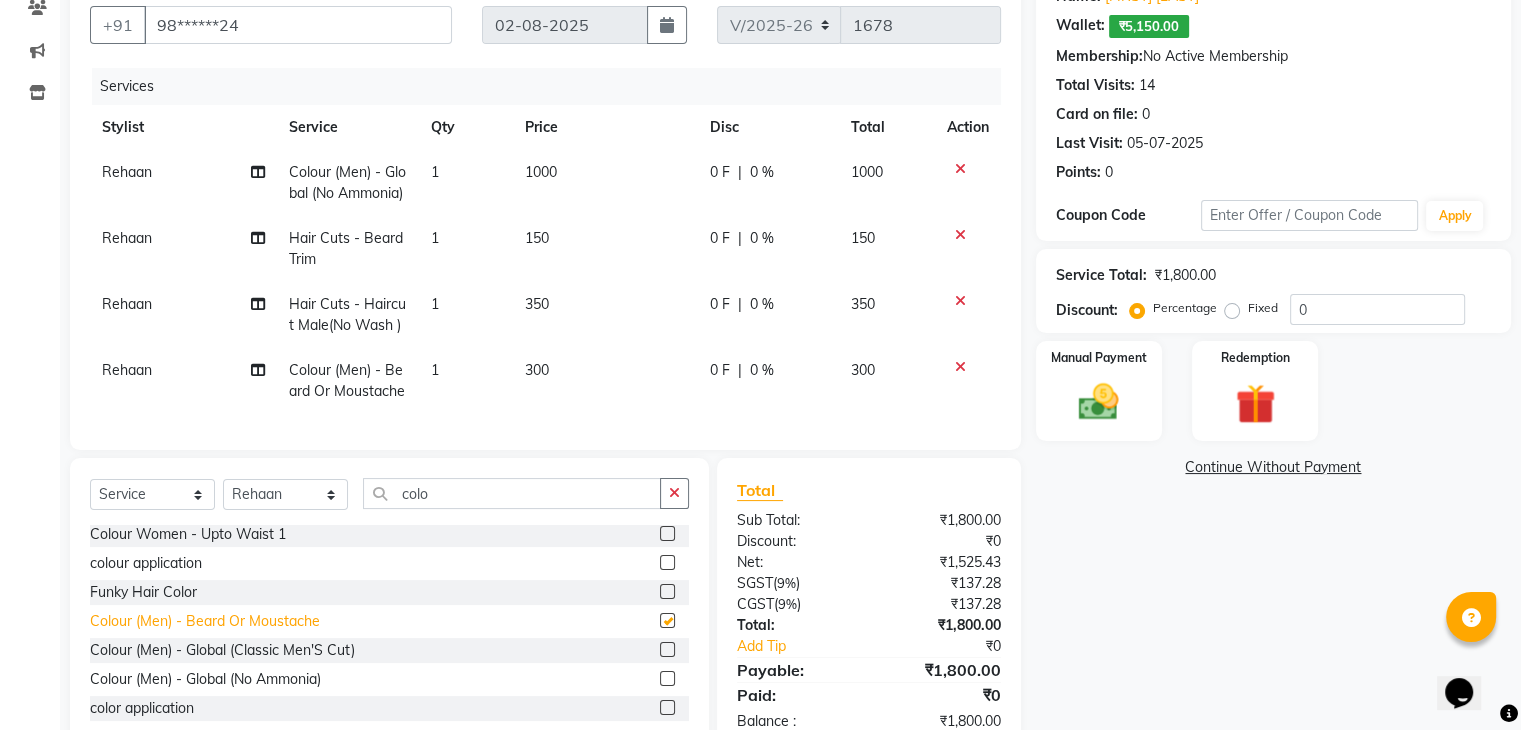 checkbox on "false" 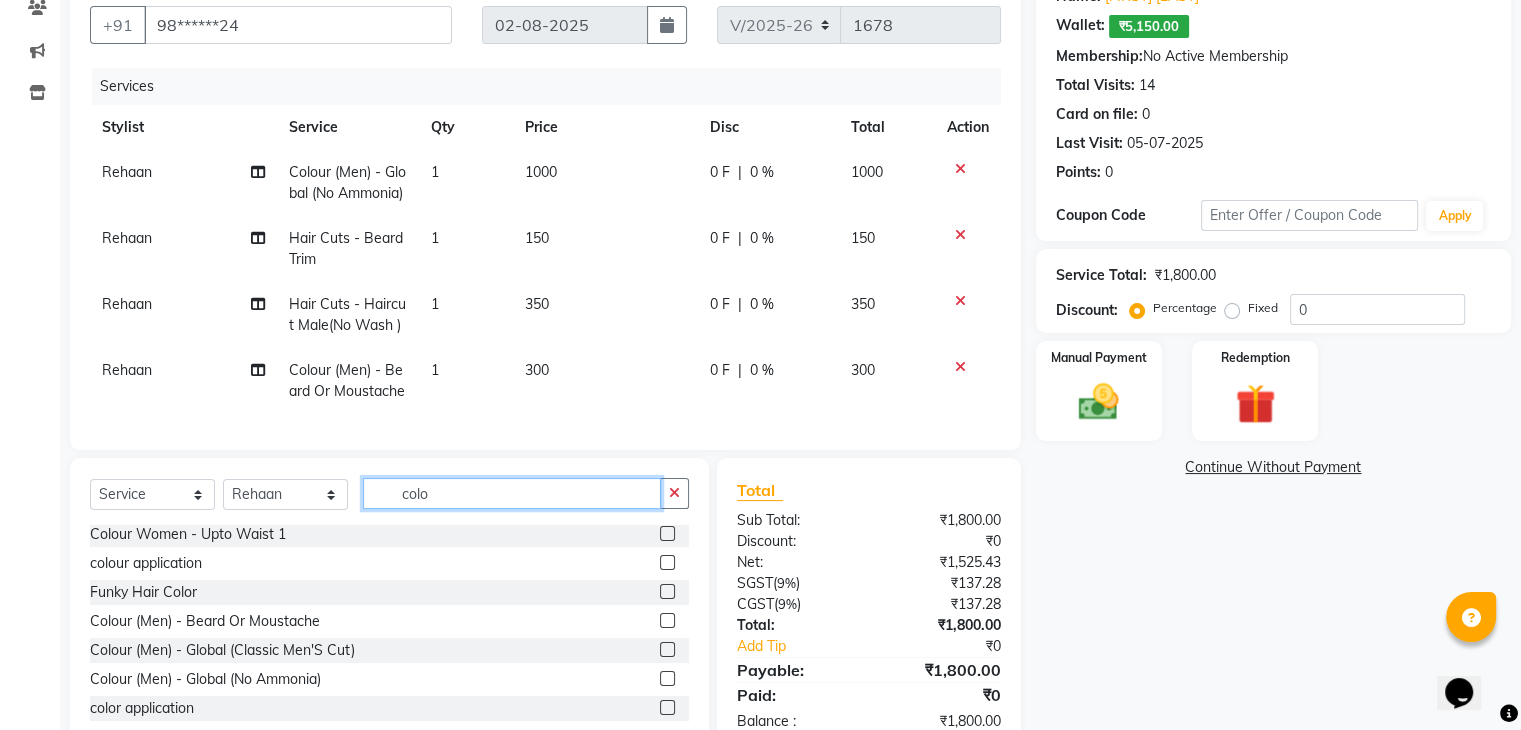 click on "colo" 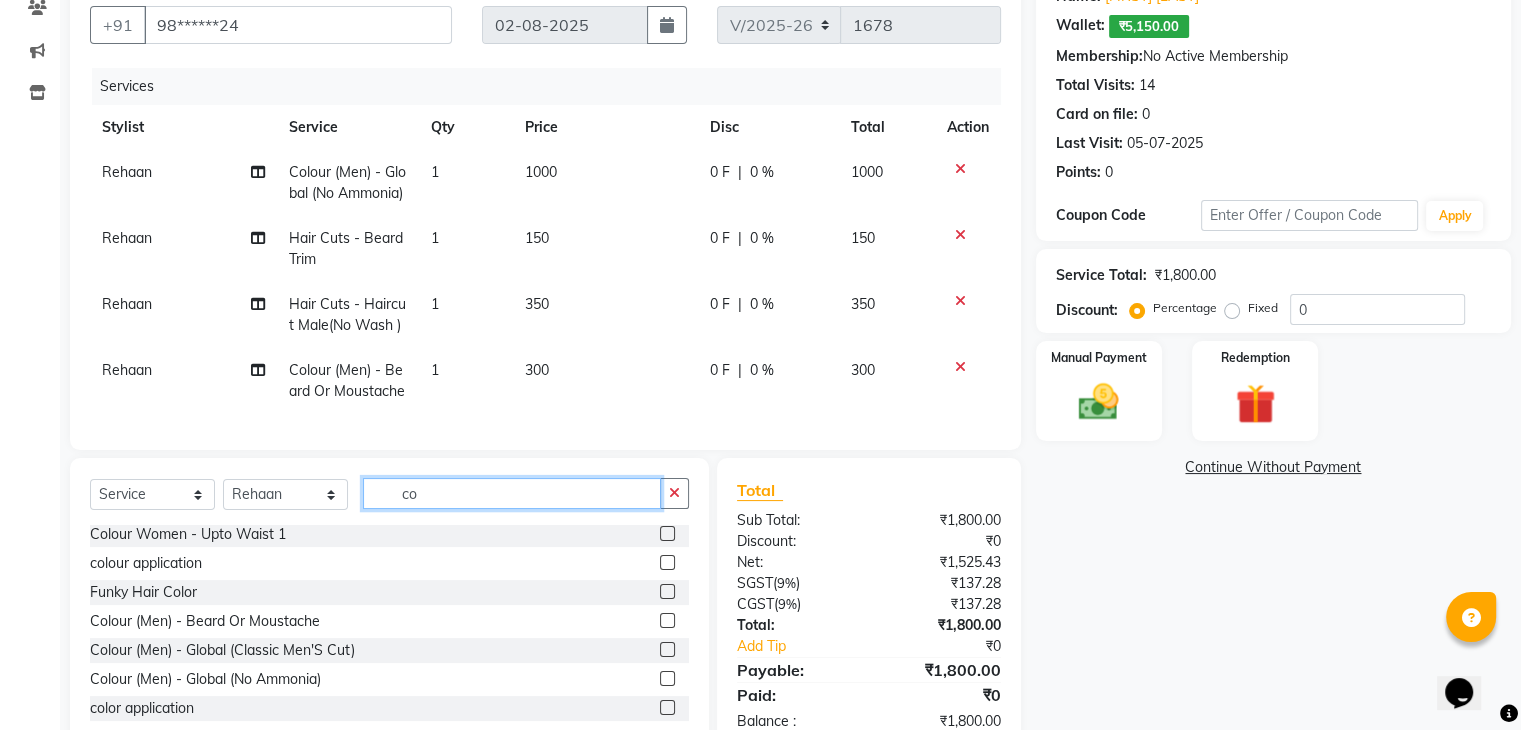 type on "c" 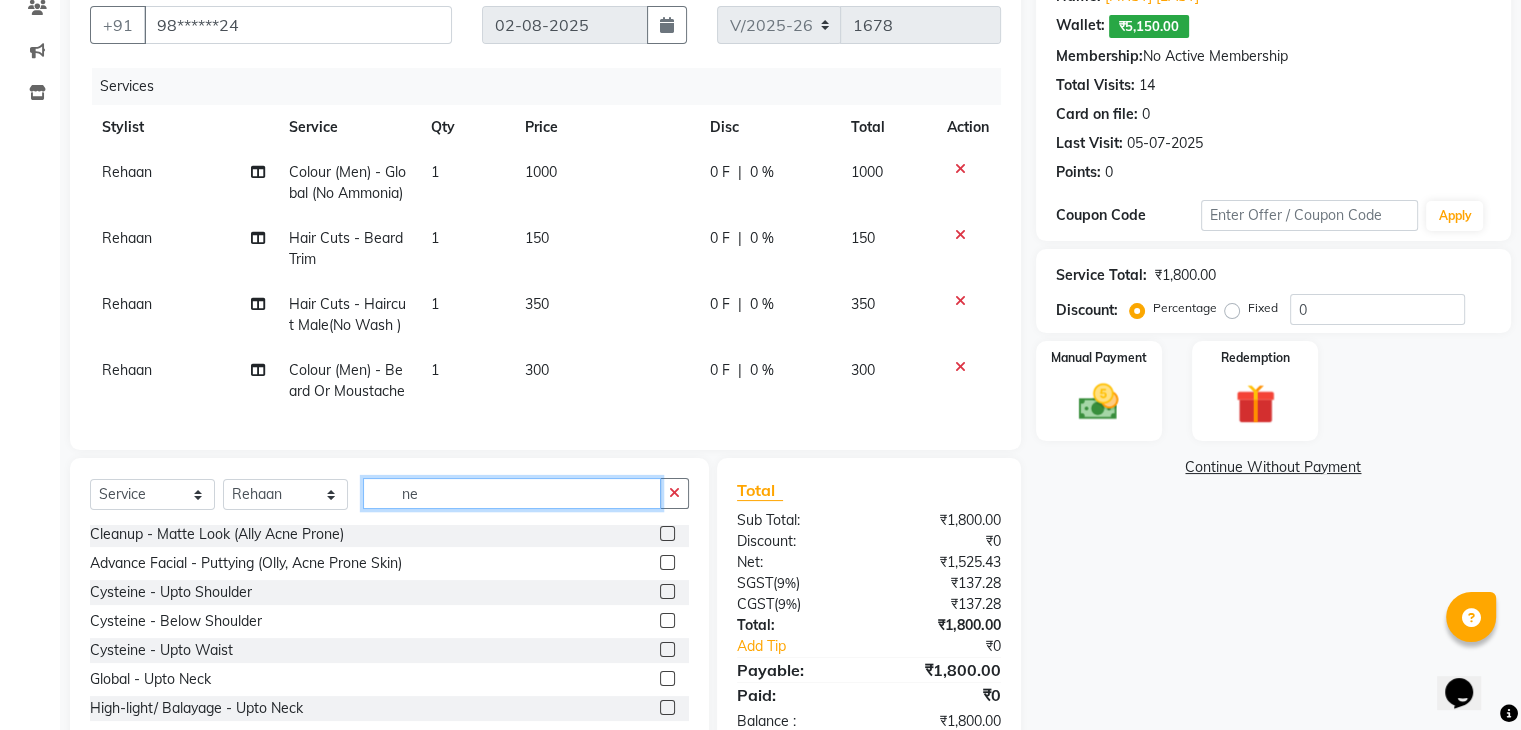 scroll, scrollTop: 0, scrollLeft: 0, axis: both 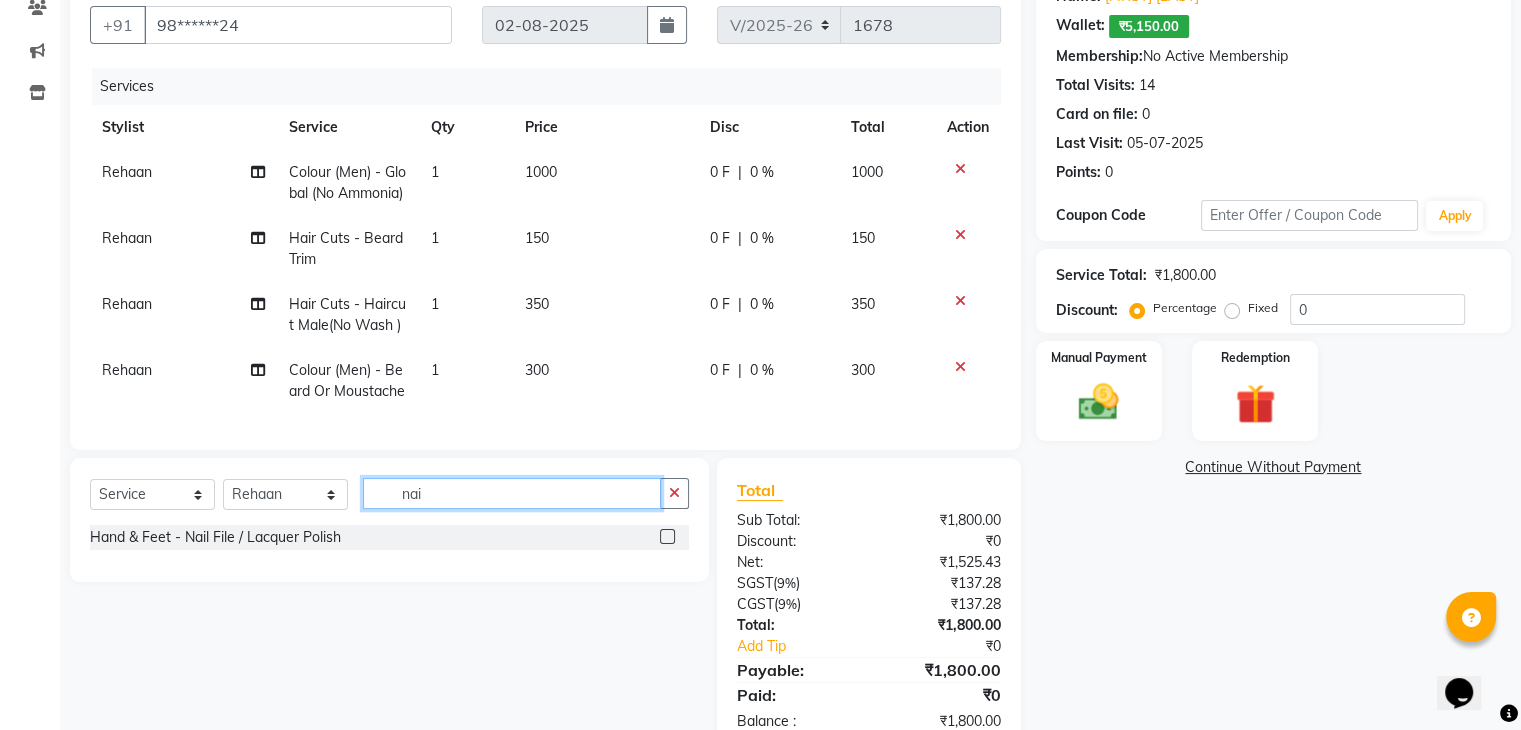type on "nai" 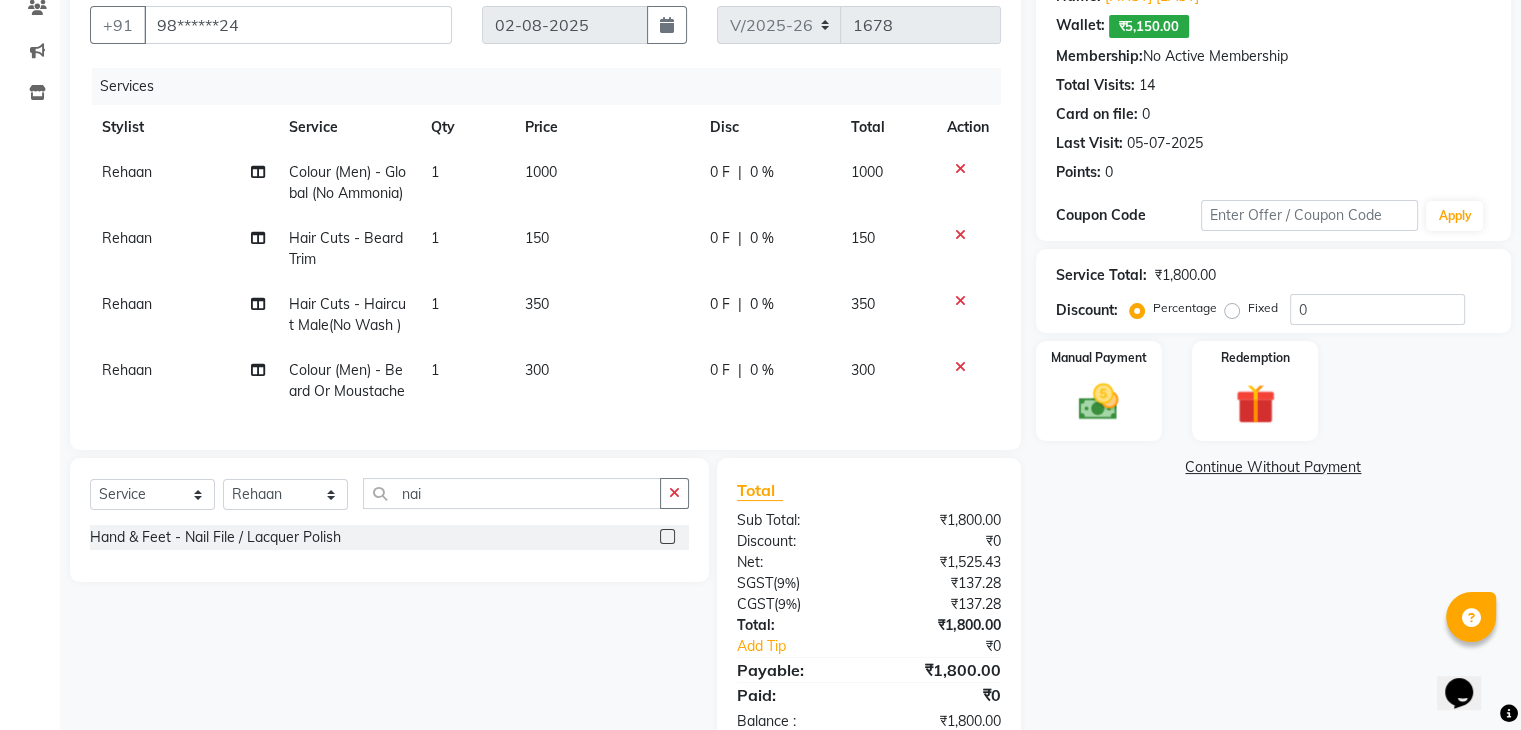 click on "Hand & Feet - Nail File / Lacquer Polish" 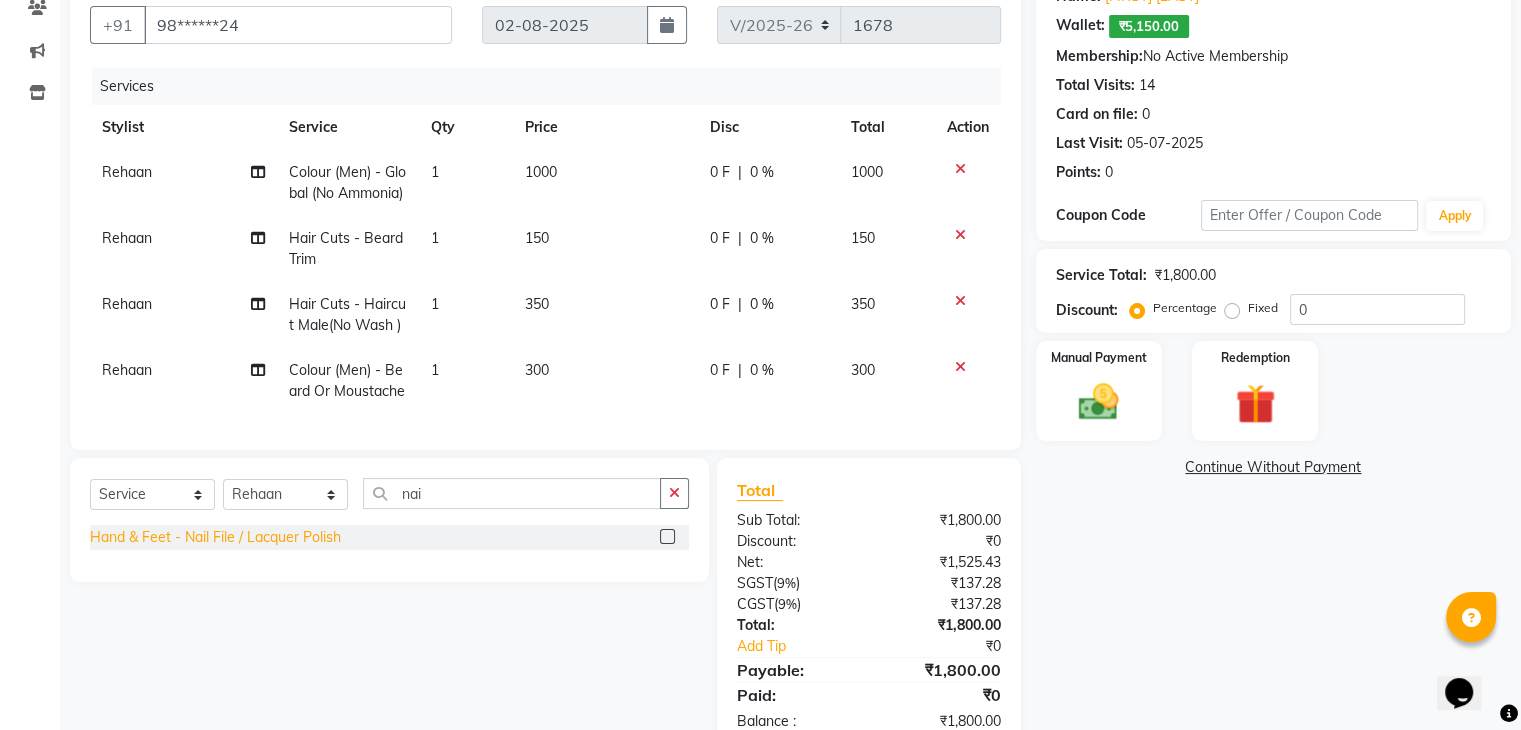 click on "Hand & Feet - Nail File / Lacquer Polish" 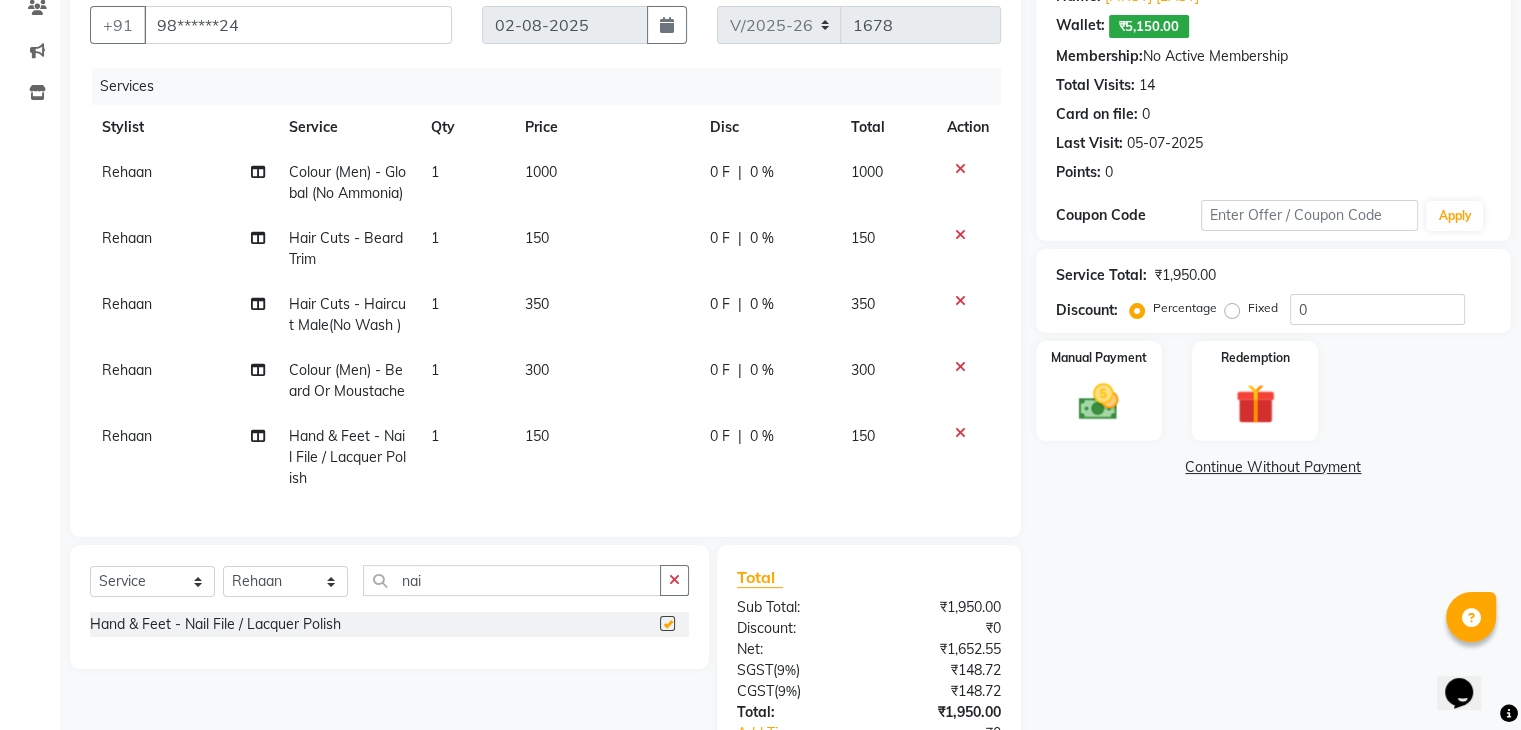 checkbox on "false" 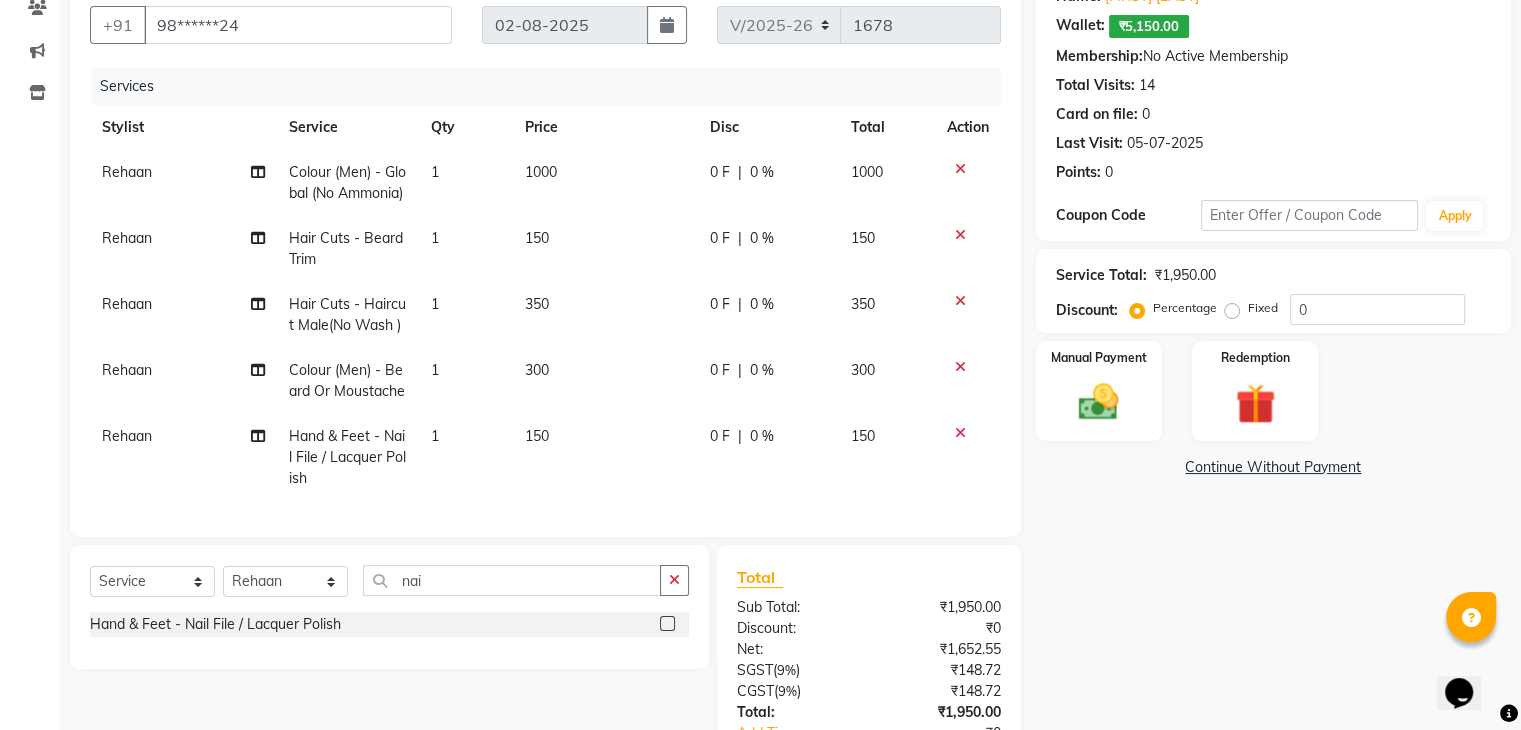 click on "Rehaan" 